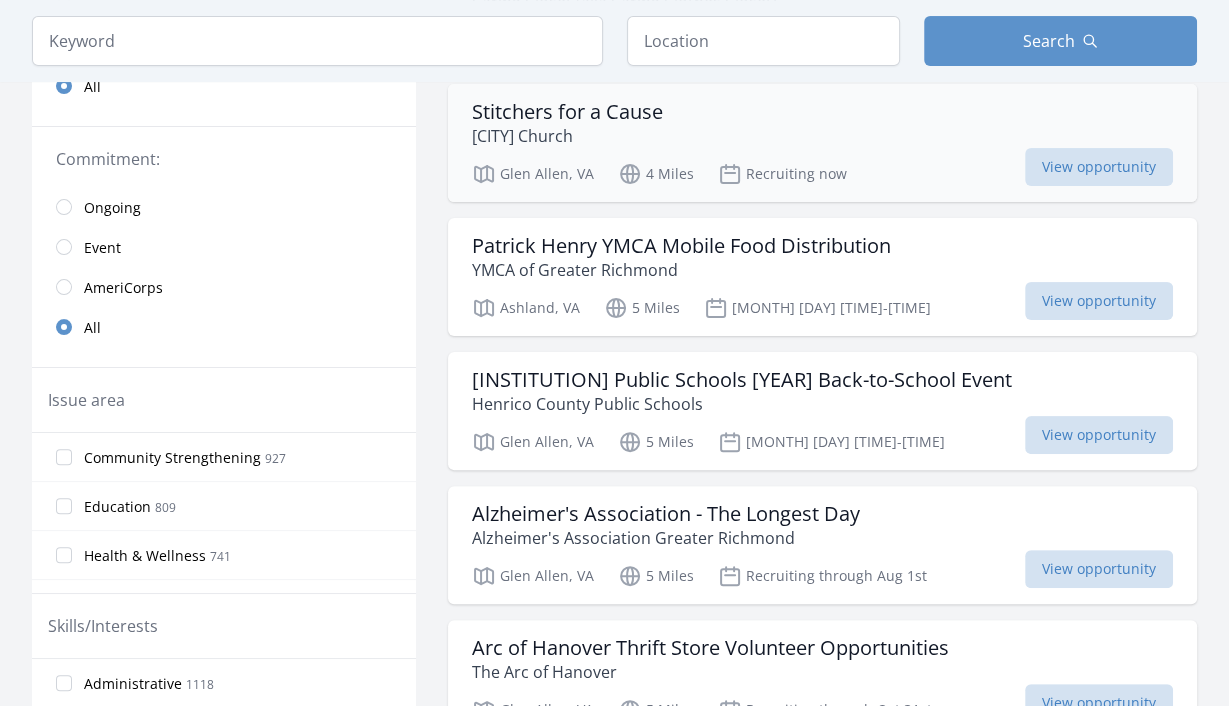 scroll, scrollTop: 0, scrollLeft: 0, axis: both 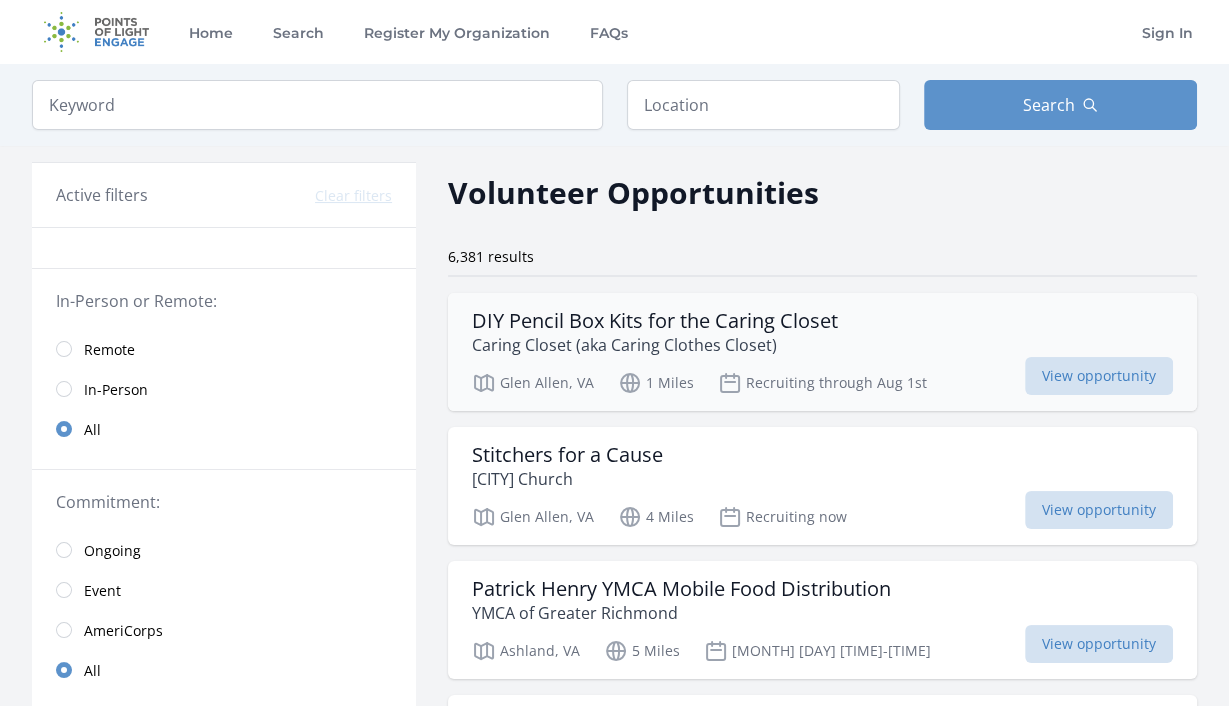click on "DIY Pencil Box Kits for the Caring Closet" at bounding box center [655, 321] 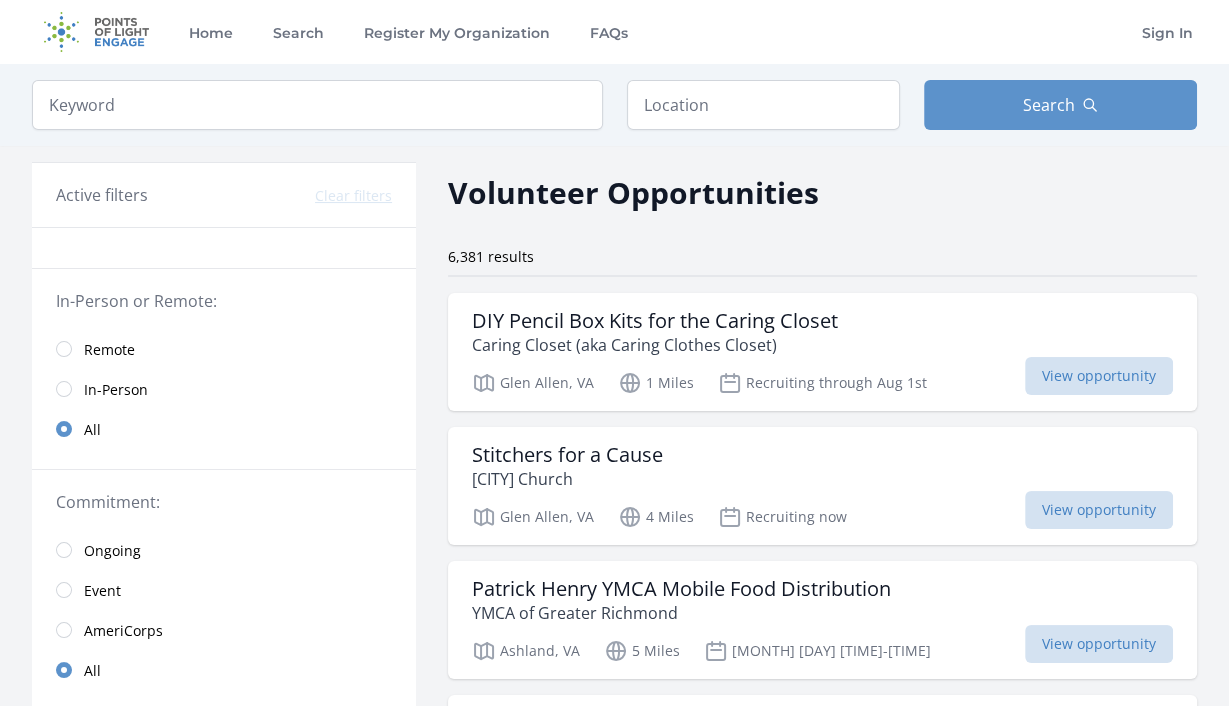 click on "Remote" at bounding box center (109, 350) 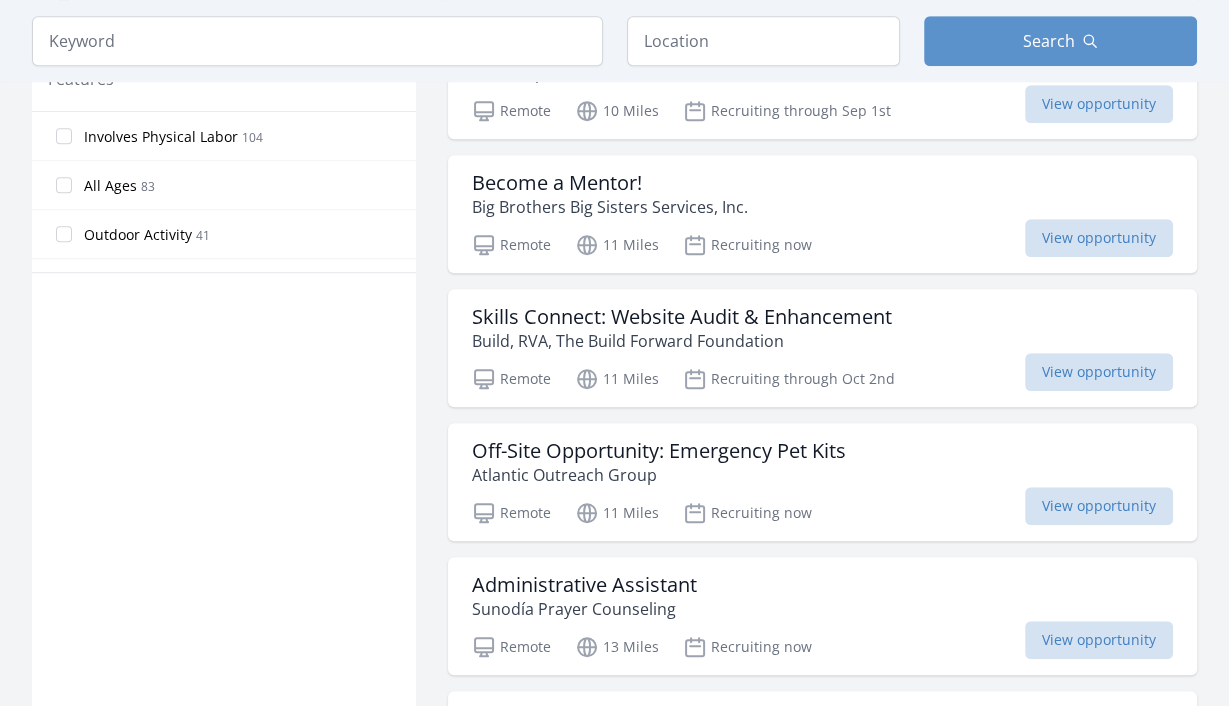 scroll, scrollTop: 1200, scrollLeft: 0, axis: vertical 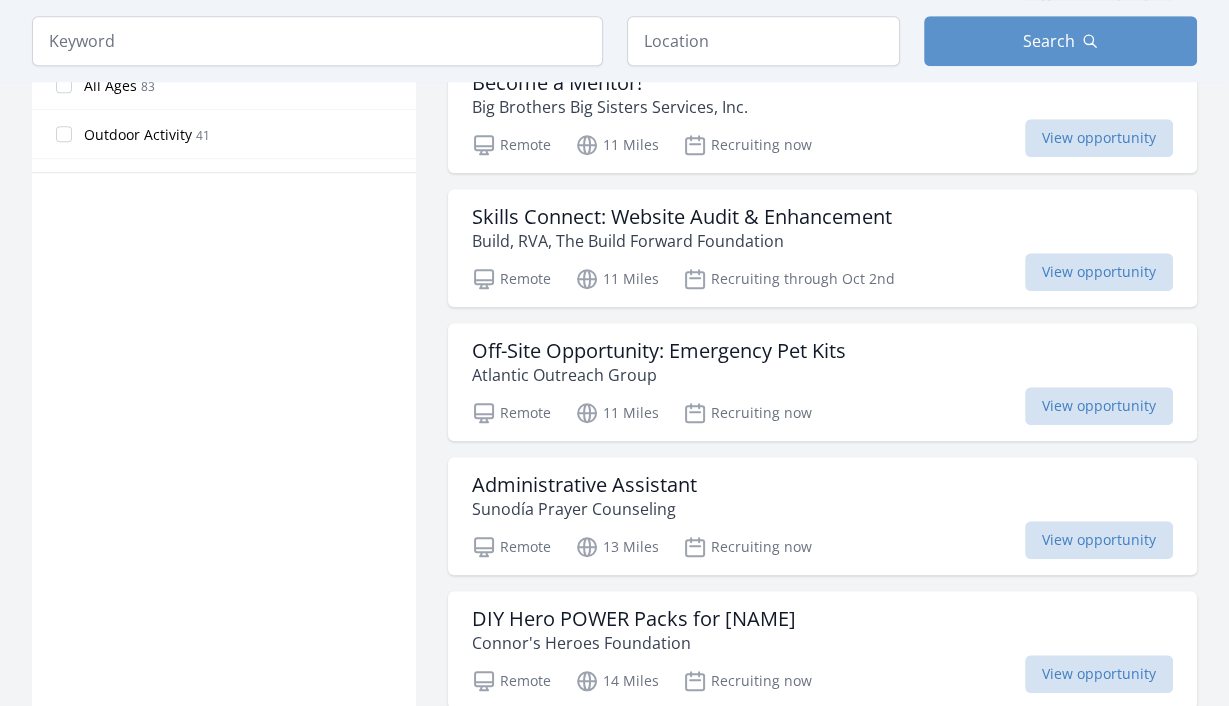 click on "Active filters
Clear filters
Presence : Remote ✕
In-Person or Remote:   Remote   In-Person   All
Commitment:   Ongoing   Event   All
Issue area   Education   344   Community Strengthening   243   Health & Wellness   213   Arts & Culture   152   Hunger   133   Technology   99   Animals   90   Sports & Recreation   79   Environment   59   Children & Youth   50   Homelessness   43   Public Safety   40   Seniors   26   Job Training & Employment   21   COVID-19   18   Disaster Response & Recovery   18   Disabilities   15   Literacy   14   Veterans & Military Families   13   Civil Rights   10   Family Services   6     6   STEM   2     1     1" at bounding box center [224, 427] 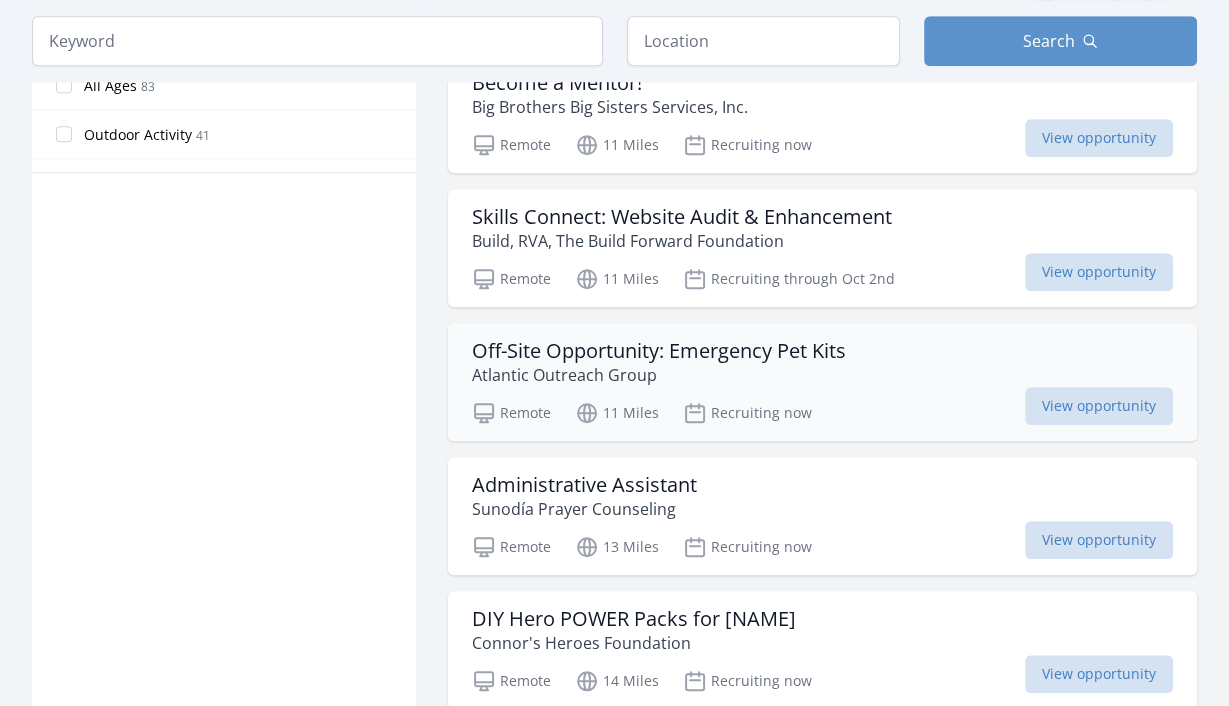 click on "Off-Site Opportunity: Emergency Pet Kits" at bounding box center (659, 351) 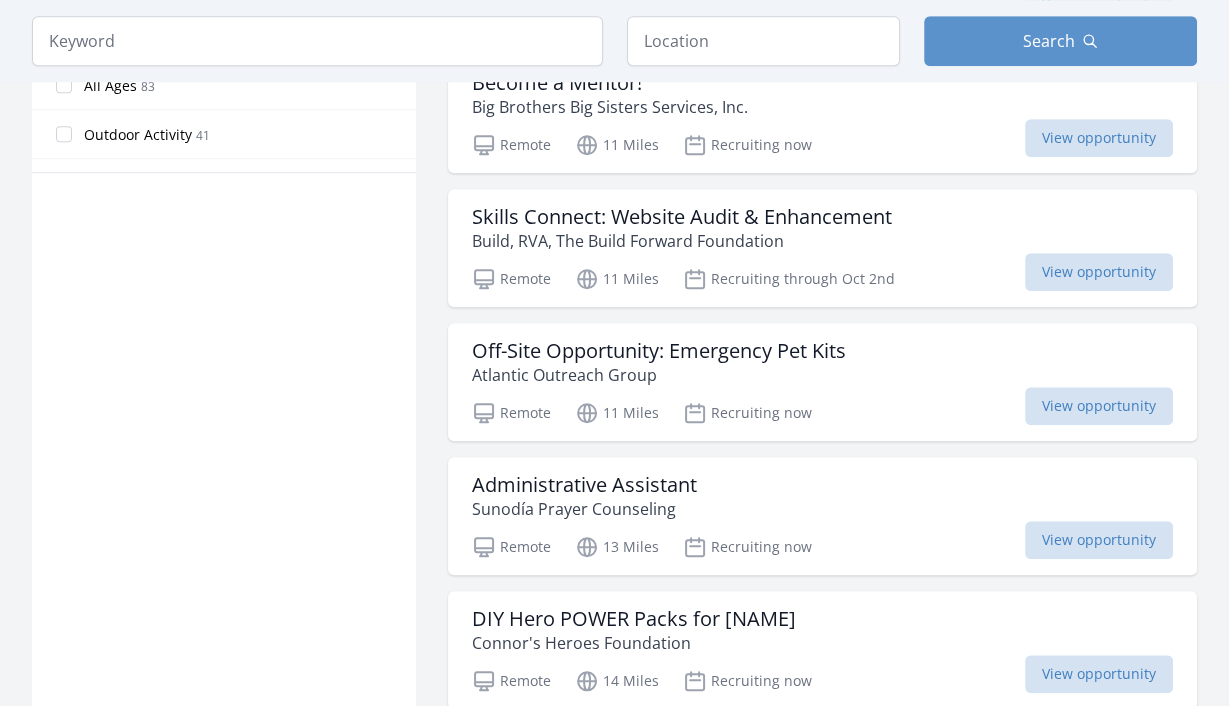 click on "Active filters
Clear filters
Presence : Remote ✕
In-Person or Remote:   Remote   In-Person   All
Commitment:   Ongoing   Event   All
Issue area   Education   344   Community Strengthening   243   Health & Wellness   213   Arts & Culture   152   Hunger   133   Technology   99   Animals   90   Sports & Recreation   79   Environment   59   Children & Youth   50   Homelessness   43   Public Safety   40   Seniors   26   Job Training & Employment   21   COVID-19   18   Disaster Response & Recovery   18   Disabilities   15   Literacy   14   Veterans & Military Families   13   Civil Rights   10   Family Services   6     6   STEM   2     1     1" at bounding box center (224, 427) 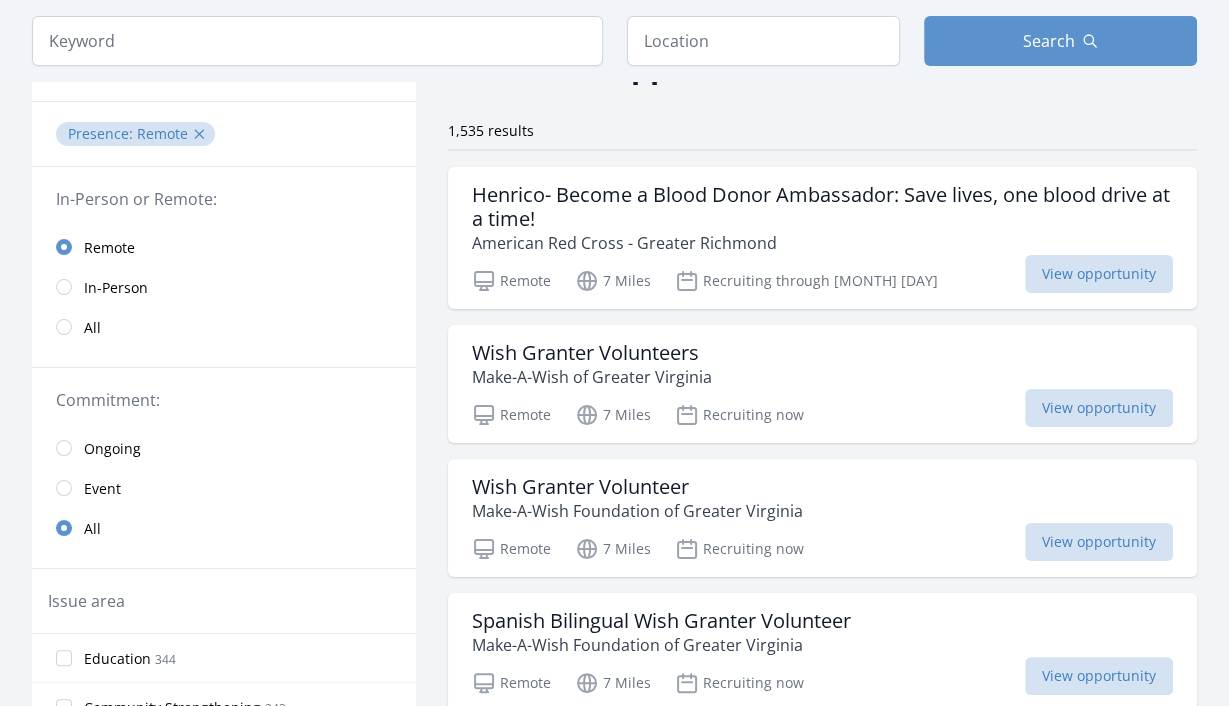 scroll, scrollTop: 100, scrollLeft: 0, axis: vertical 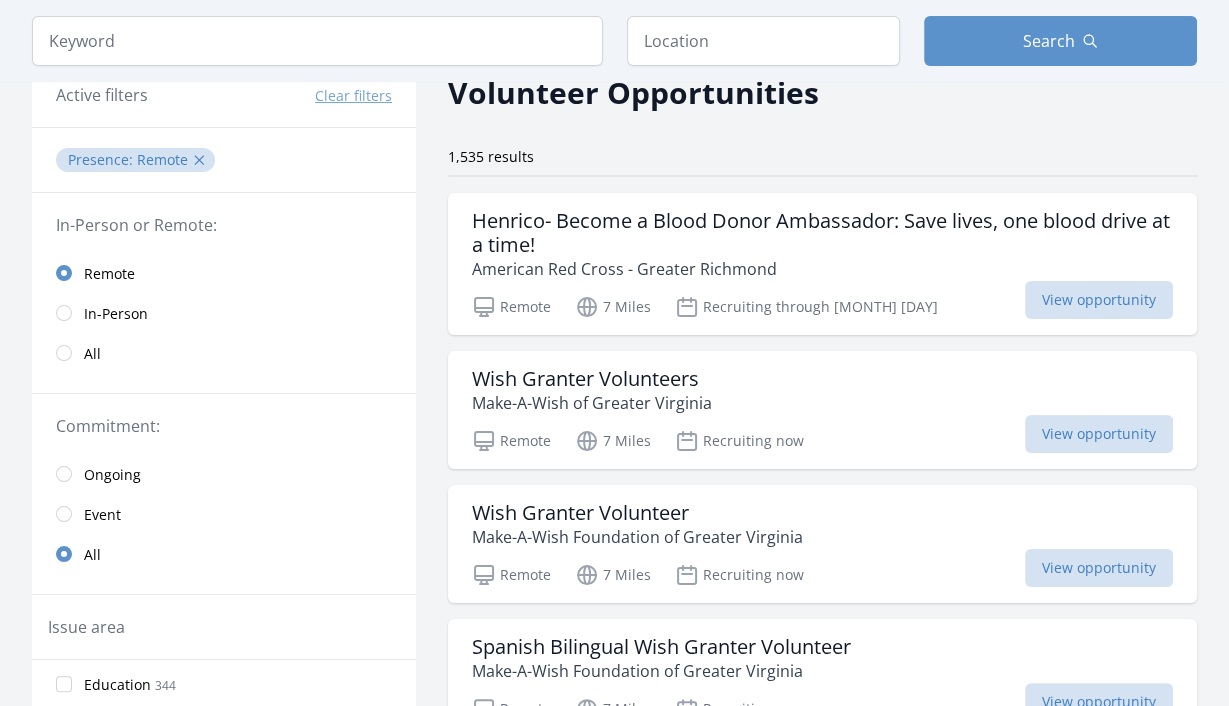 click on "All" at bounding box center (92, 354) 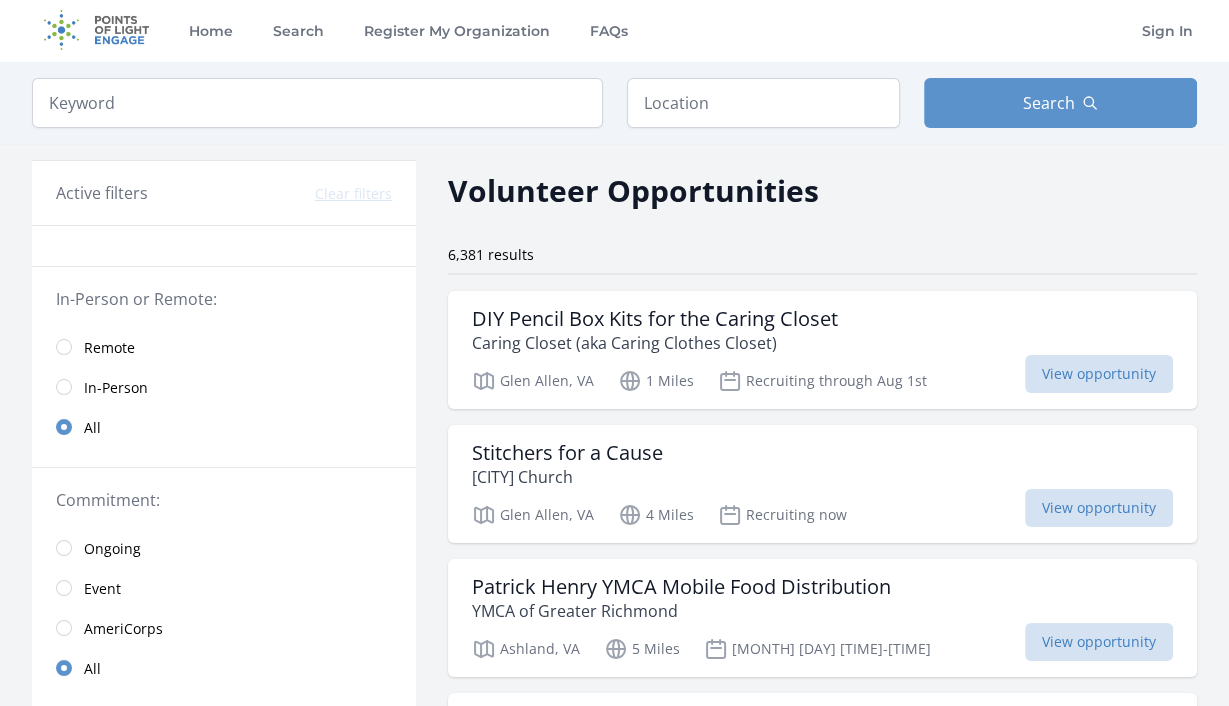 scroll, scrollTop: 0, scrollLeft: 0, axis: both 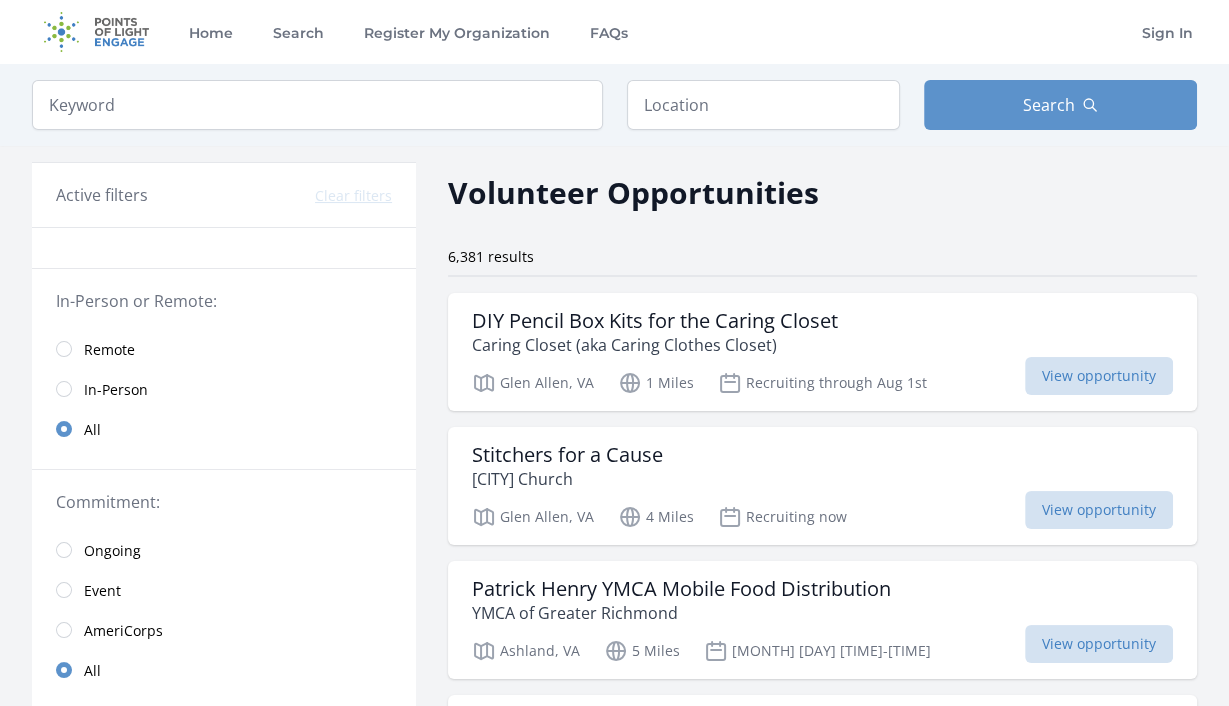 click on "Active filters
Clear filters
In-Person or Remote:   Remote   In-Person   All
Commitment:   Ongoing   Event   AmeriCorps   All
Issue area   Community Strengthening   927   Education   809   Health & Wellness   741   Environment   451   Hunger   411   Arts & Culture   323   Seniors   249   Animals   237   Children & Youth   222   Technology   222   Disaster Response & Recovery   199   Public Safety   199   Sports & Recreation   149   Disabilities   105   Veterans & Military Families   92   Homelessness   89   Civil Rights   67   Literacy   59   Poverty   58   COVID-19   52     44" at bounding box center (614, 1619) 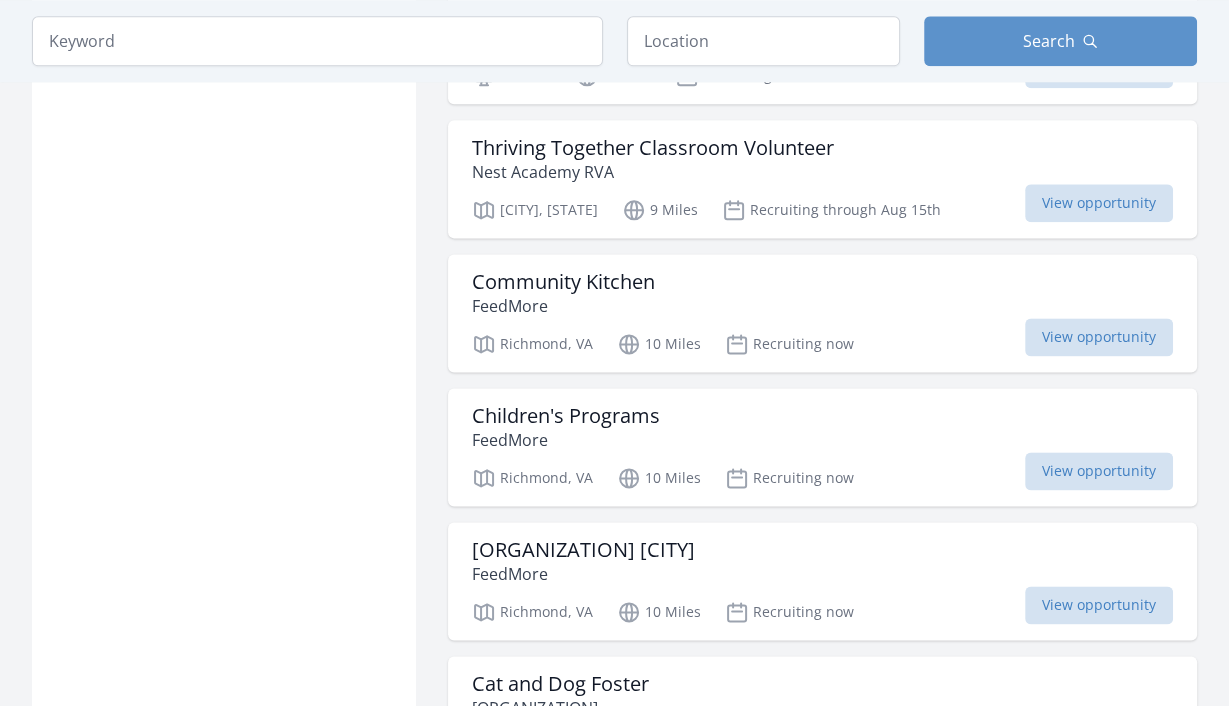 scroll, scrollTop: 2100, scrollLeft: 0, axis: vertical 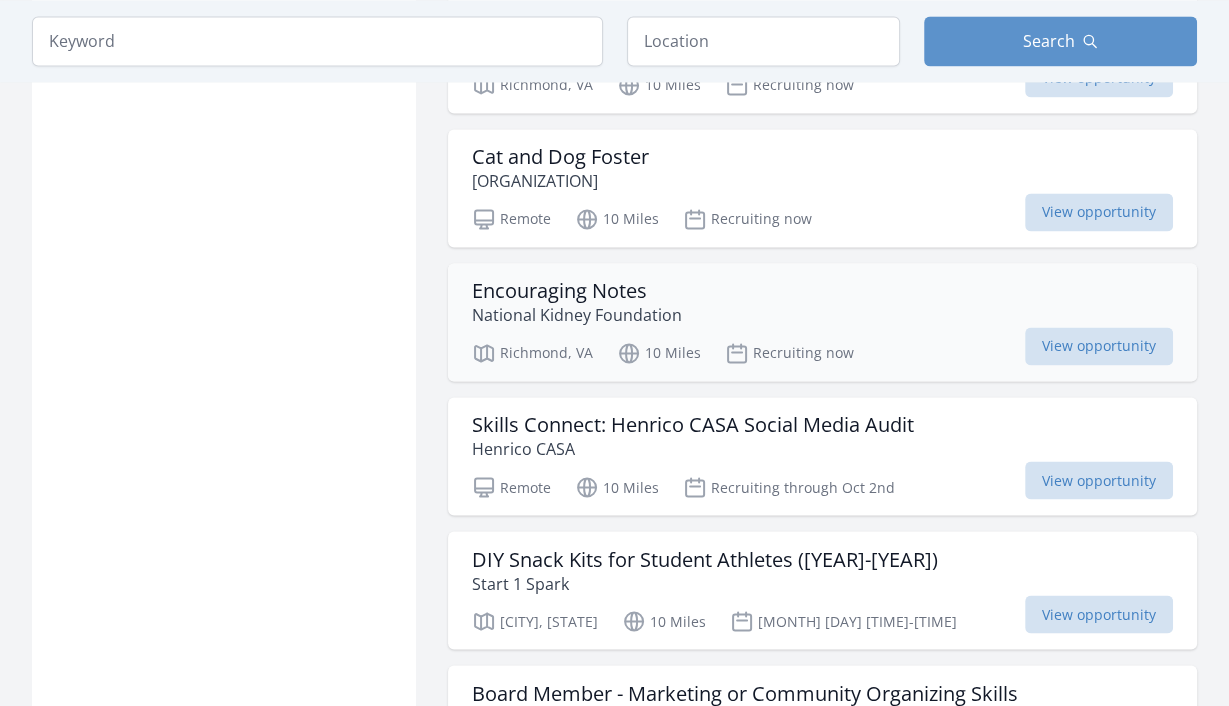 click on "Encouraging Notes" at bounding box center (577, 291) 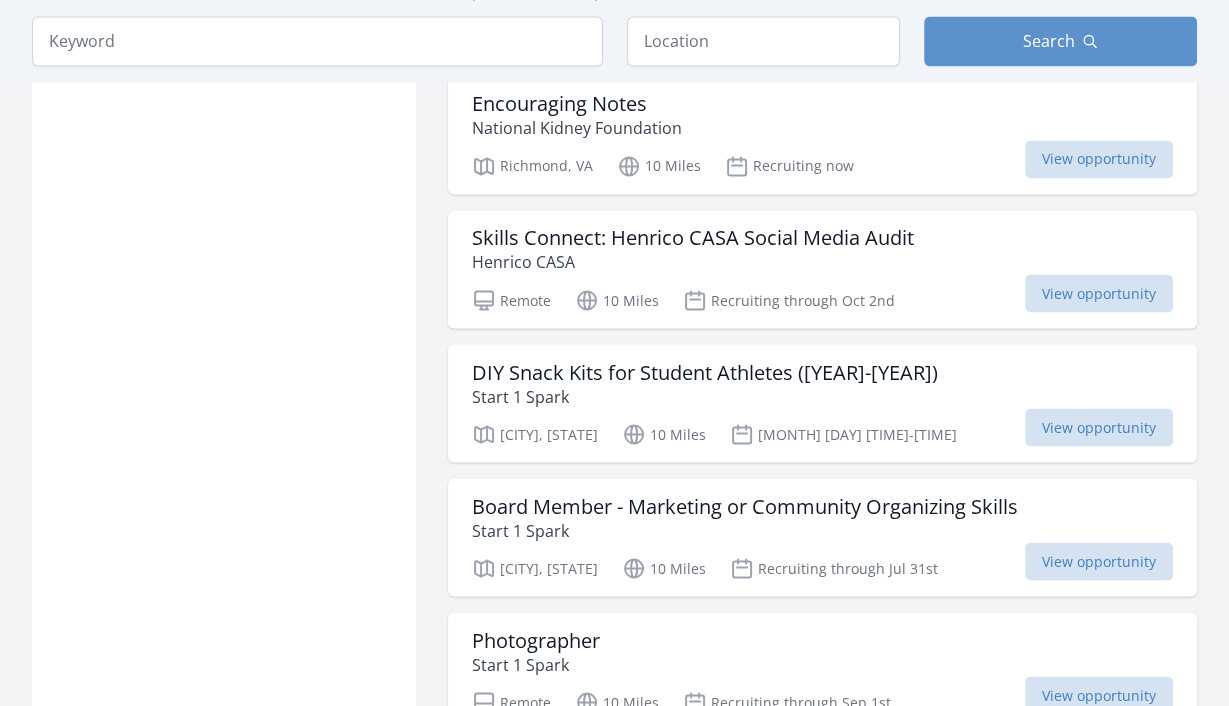 scroll, scrollTop: 2800, scrollLeft: 0, axis: vertical 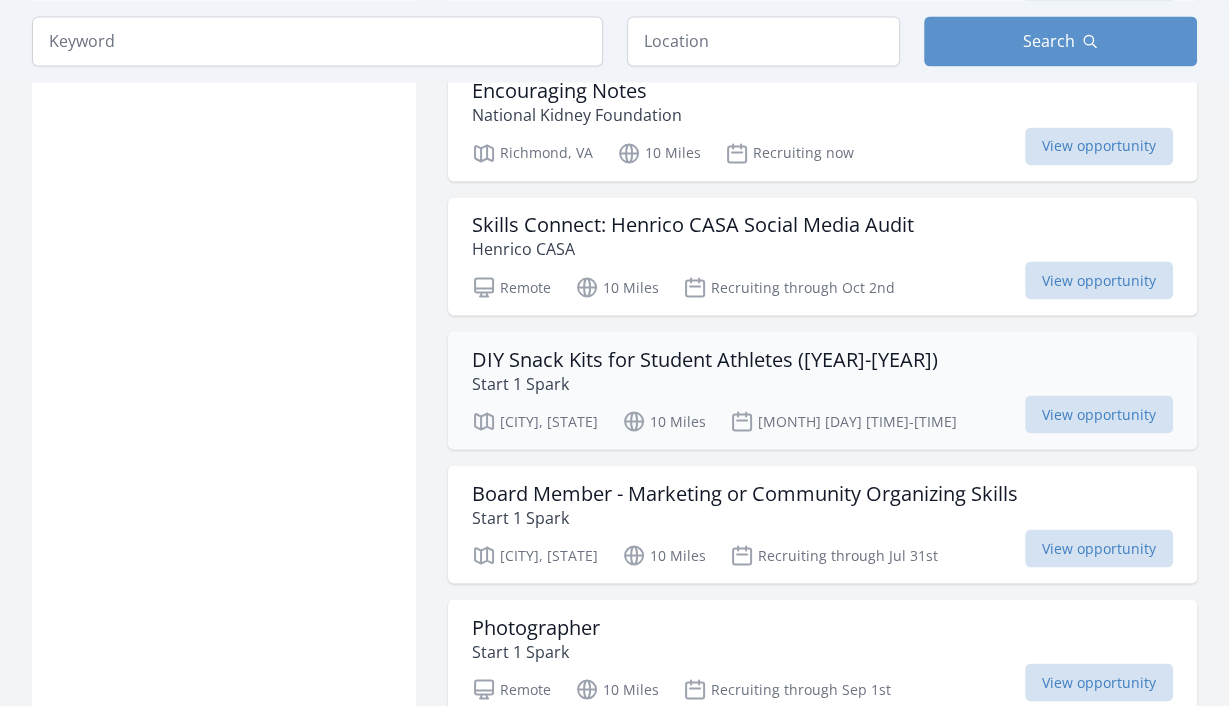 click on "DIY Snack Kits for Student Athletes (2025-2026)" at bounding box center (705, 359) 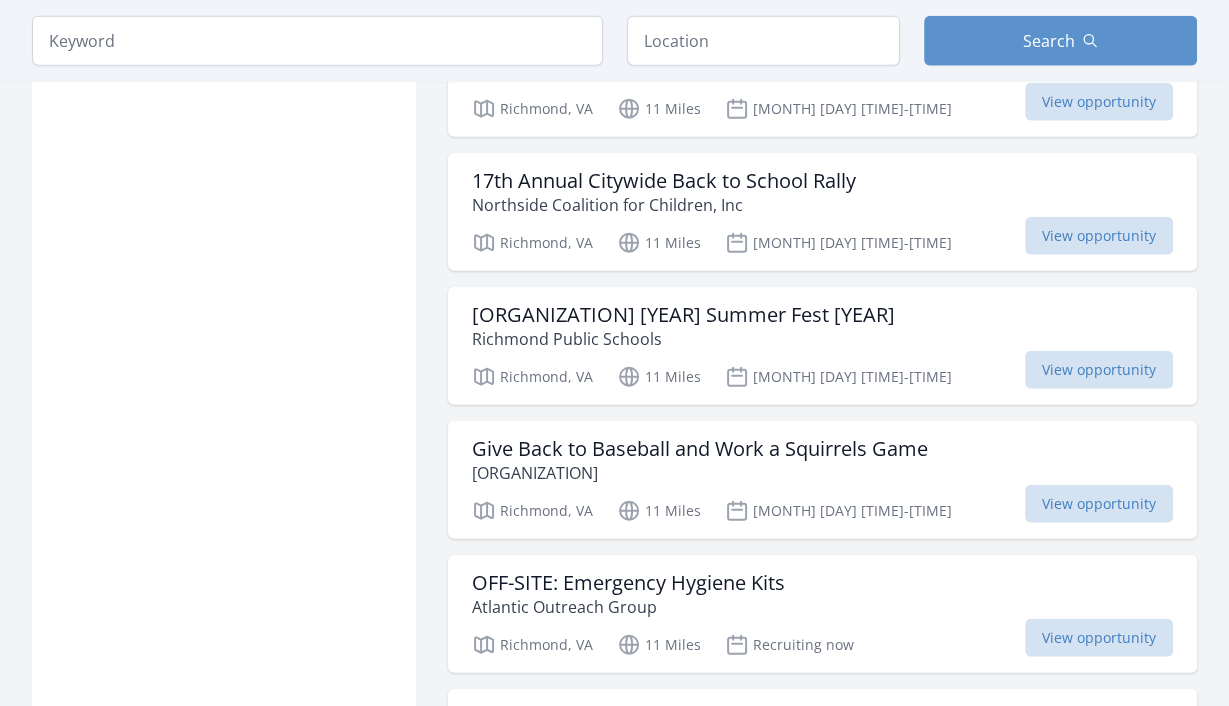 scroll, scrollTop: 4000, scrollLeft: 0, axis: vertical 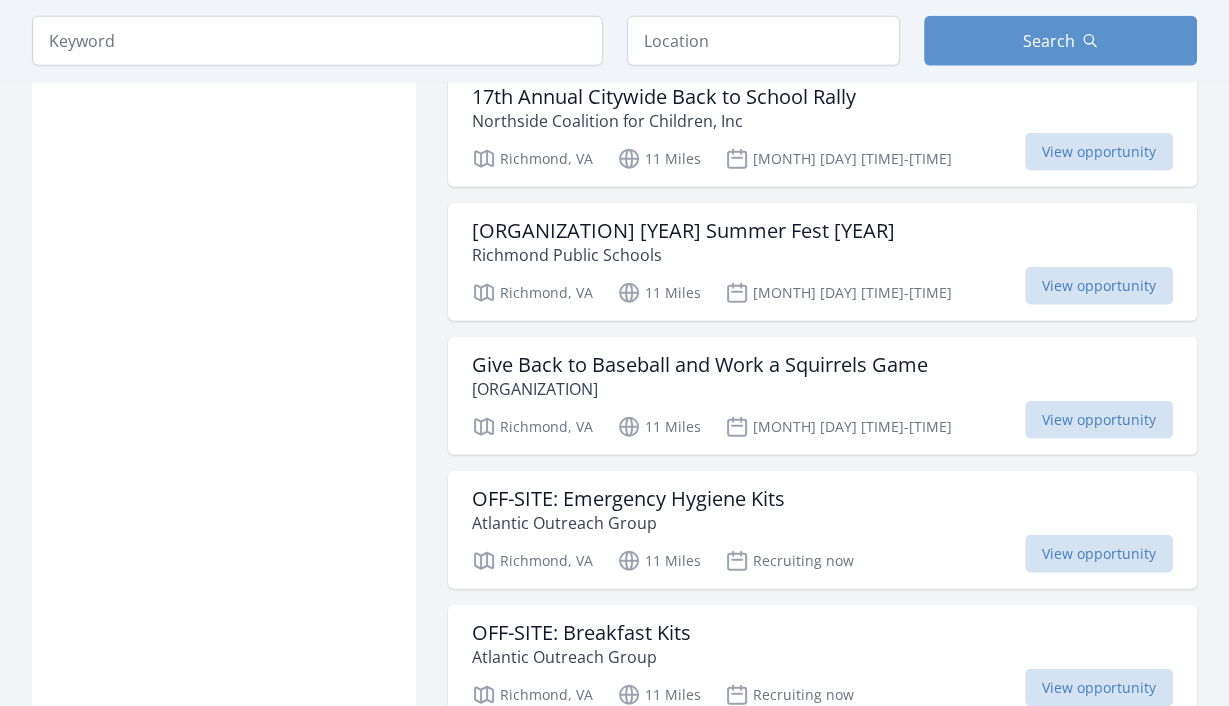 click on "Active filters
Clear filters
In-Person or Remote:   Remote   In-Person   All
Commitment:   Ongoing   Event   AmeriCorps   All
Issue area   Community Strengthening   927   Education   809   Health & Wellness   741   Environment   451   Hunger   411   Arts & Culture   323   Seniors   249   Animals   237   Children & Youth   222   Technology   222   Disaster Response & Recovery   199   Public Safety   199   Sports & Recreation   149   Disabilities   105   Veterans & Military Families   92   Homelessness   89   Civil Rights   67   Literacy   59   Poverty   58   COVID-19   52     44" at bounding box center (614, -1041) 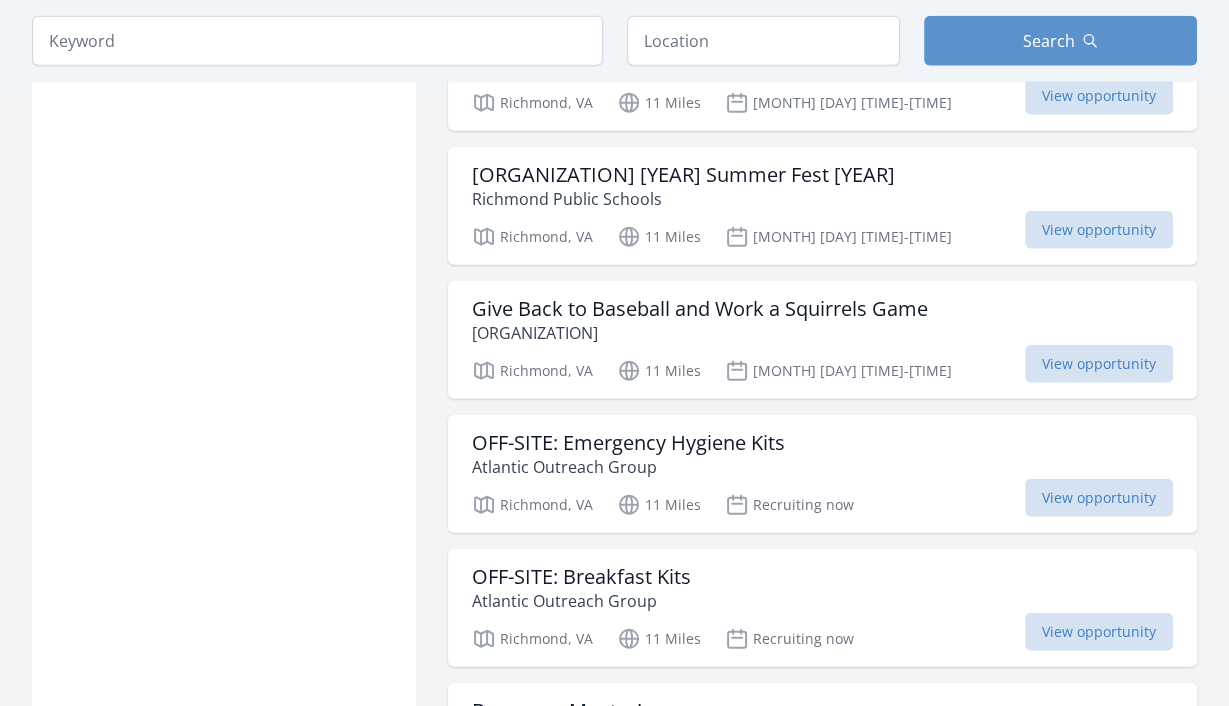 scroll, scrollTop: 4100, scrollLeft: 0, axis: vertical 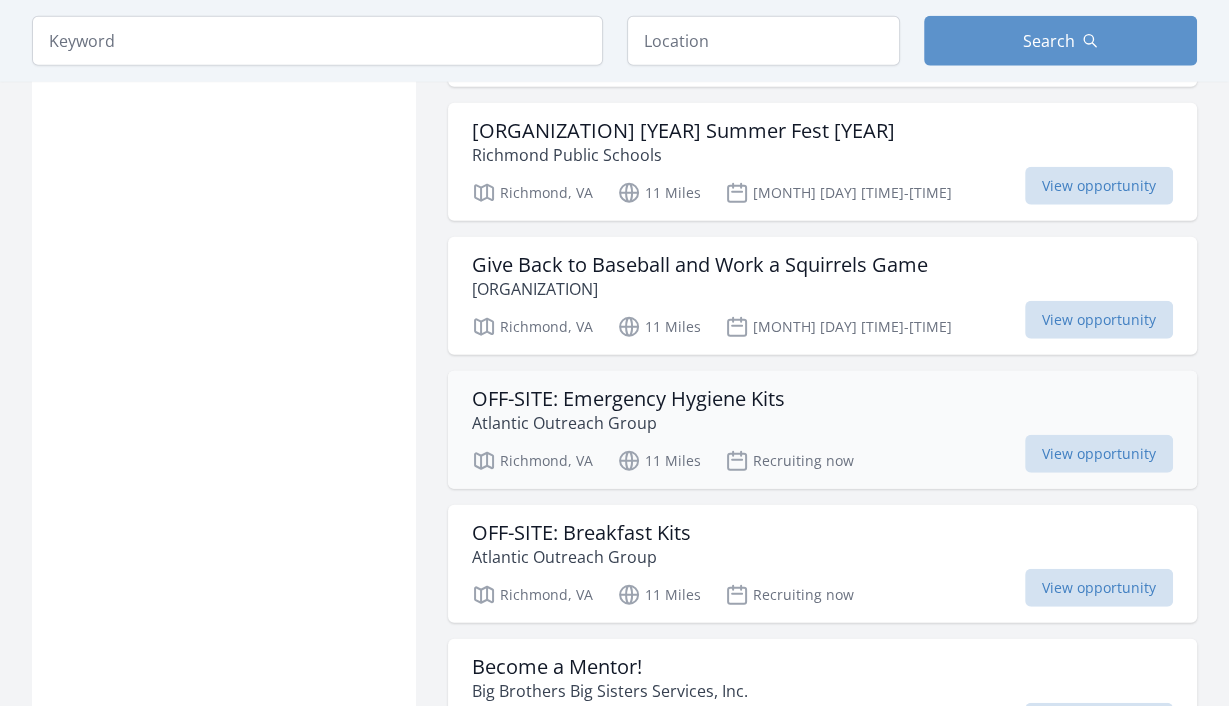 click on "OFF-SITE: Emergency Hygiene Kits" at bounding box center [628, 399] 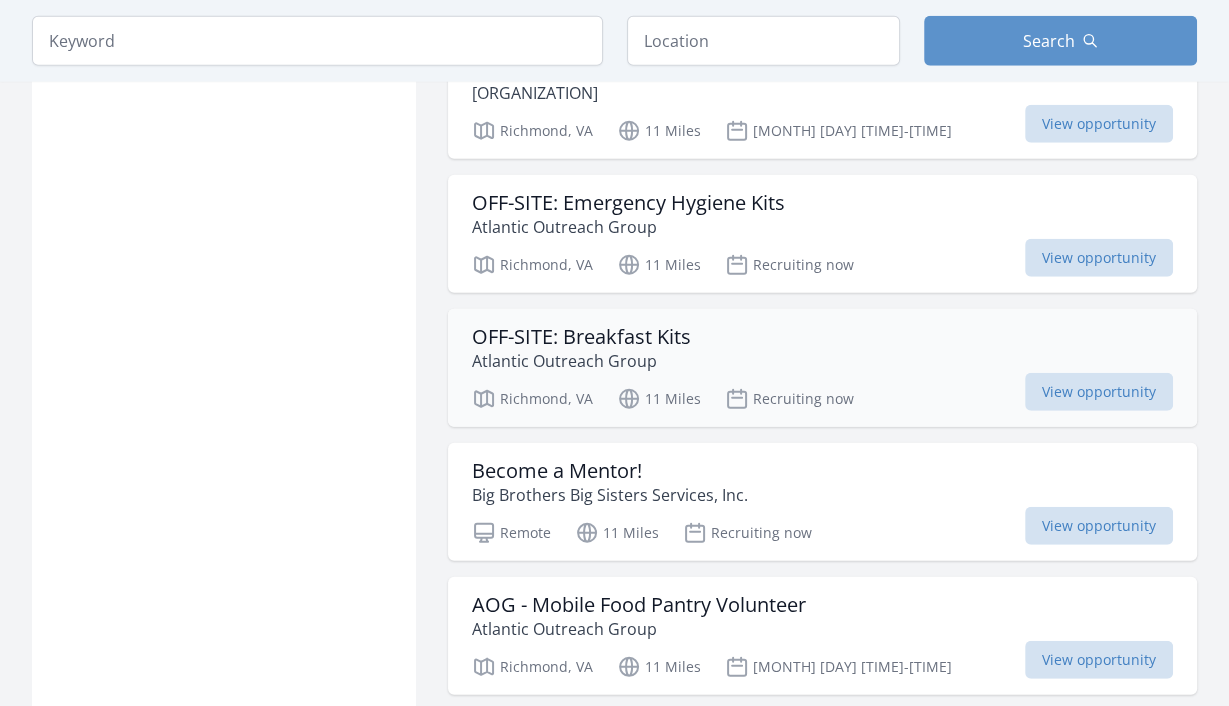 scroll, scrollTop: 4300, scrollLeft: 0, axis: vertical 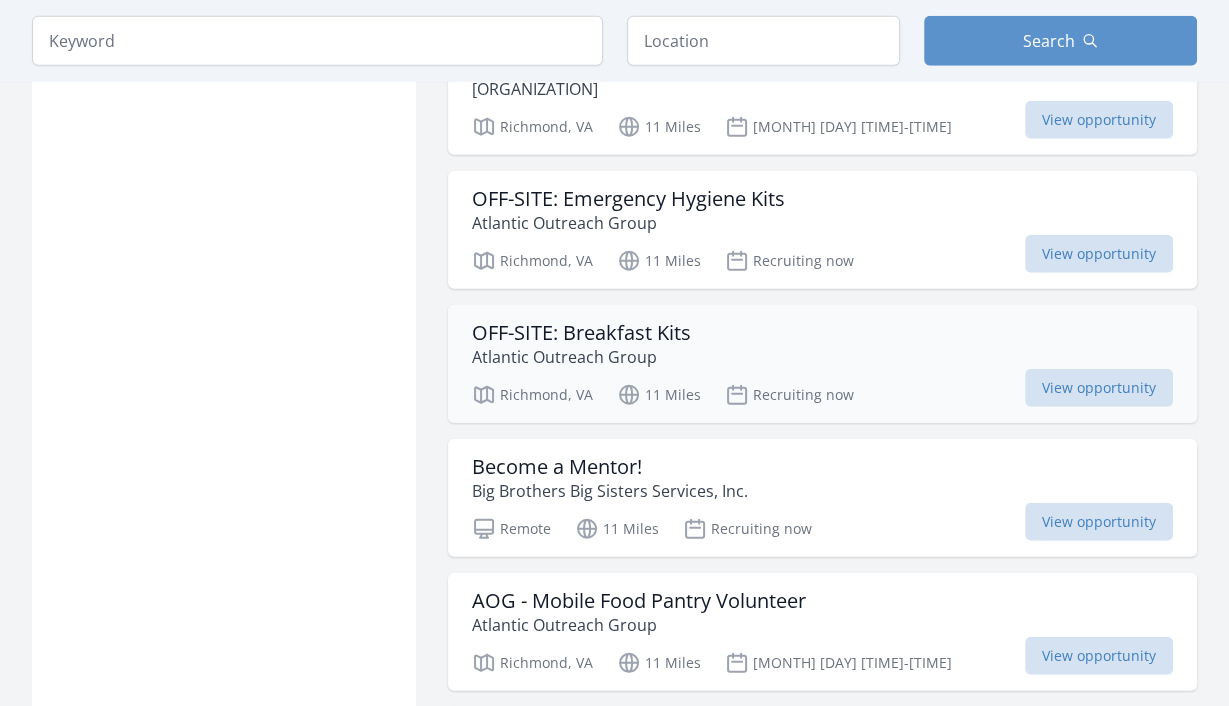 click on "OFF-SITE: Breakfast Kits" at bounding box center (581, 333) 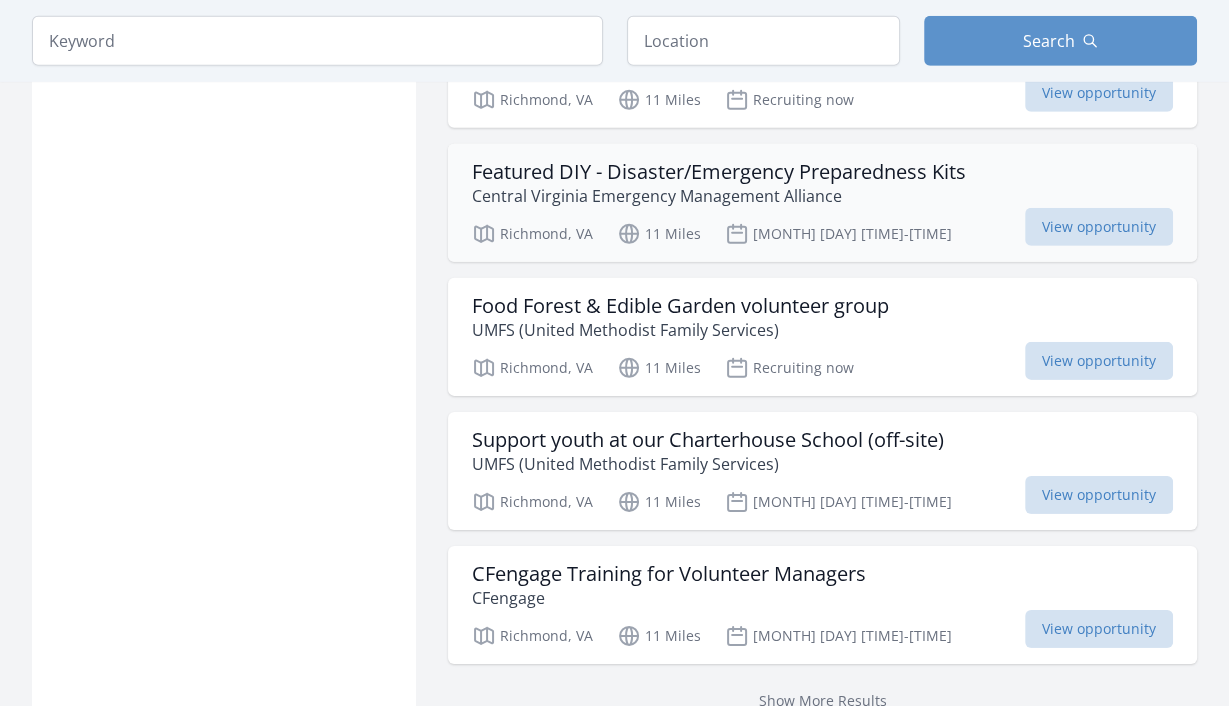scroll, scrollTop: 5000, scrollLeft: 0, axis: vertical 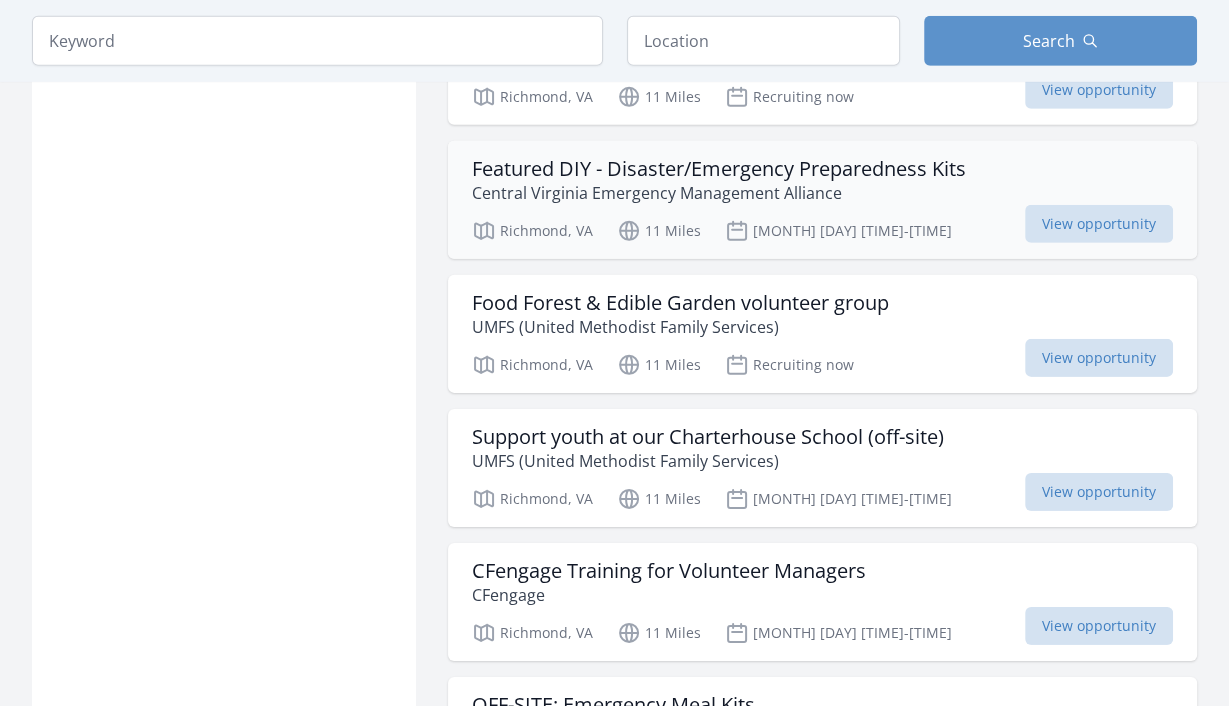 click on "Featured DIY - Disaster/Emergency Preparedness Kits" at bounding box center (719, 169) 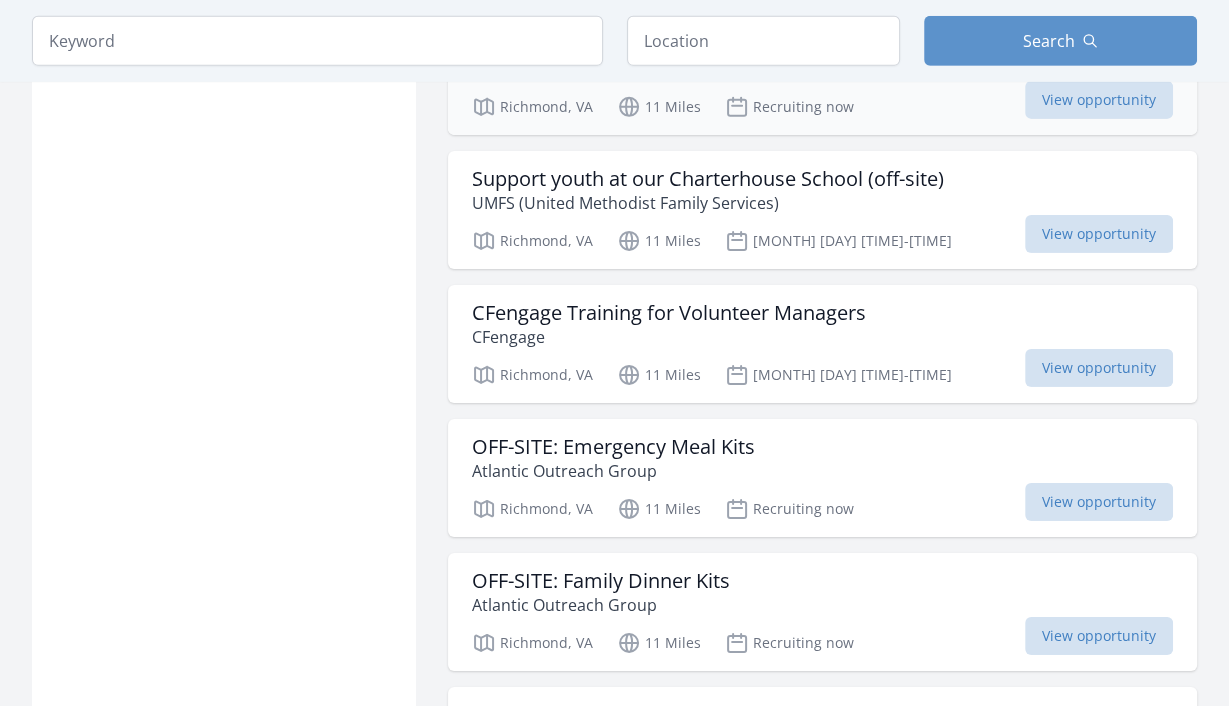 scroll, scrollTop: 5300, scrollLeft: 0, axis: vertical 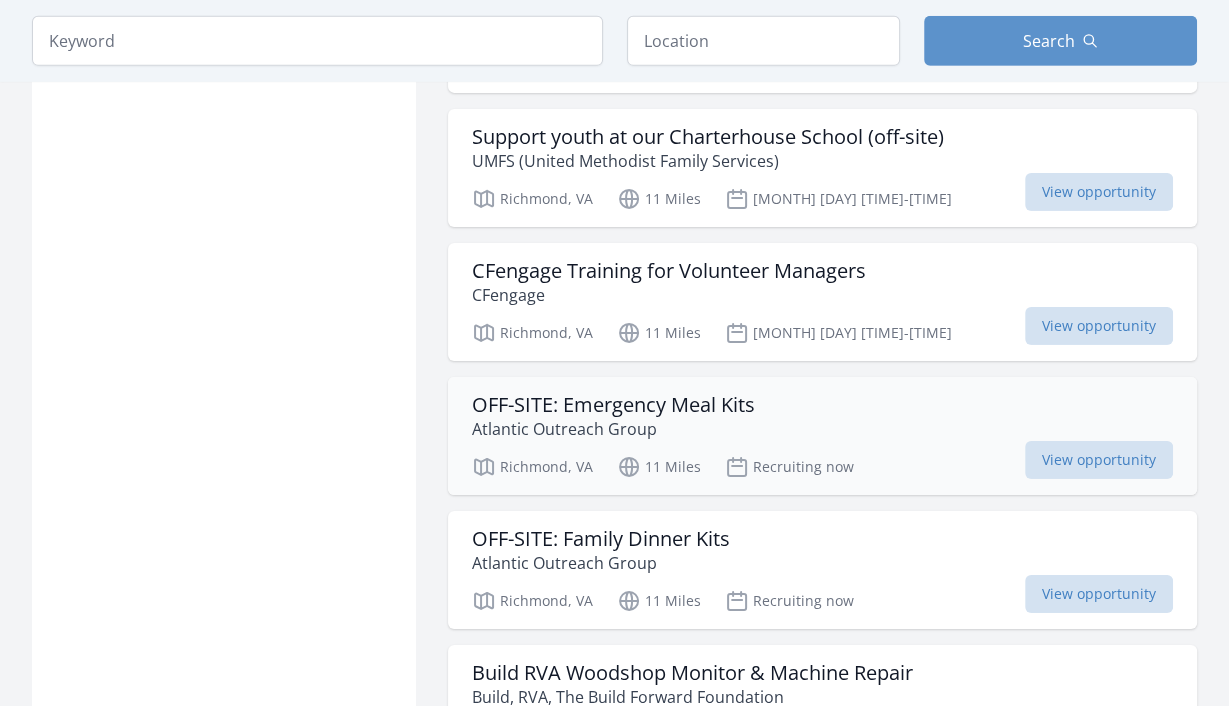 click on "OFF-SITE: Emergency Meal Kits" at bounding box center (613, 405) 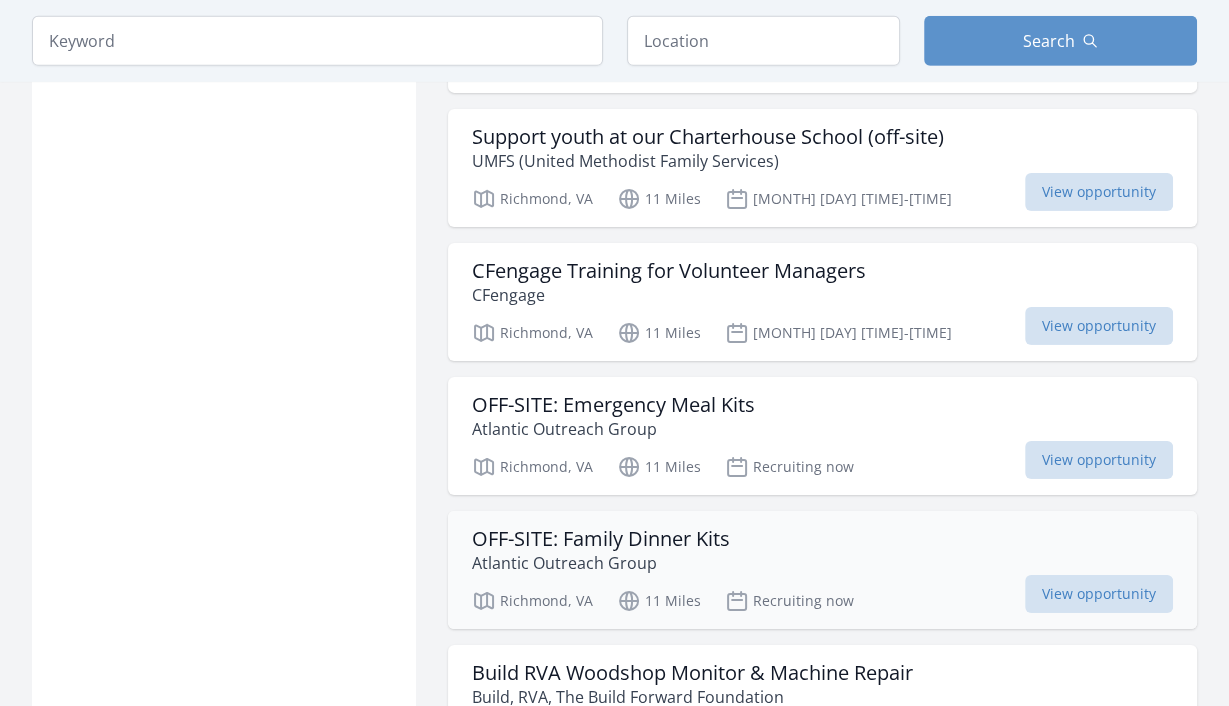 click on "OFF-SITE: Family Dinner Kits" at bounding box center (601, 539) 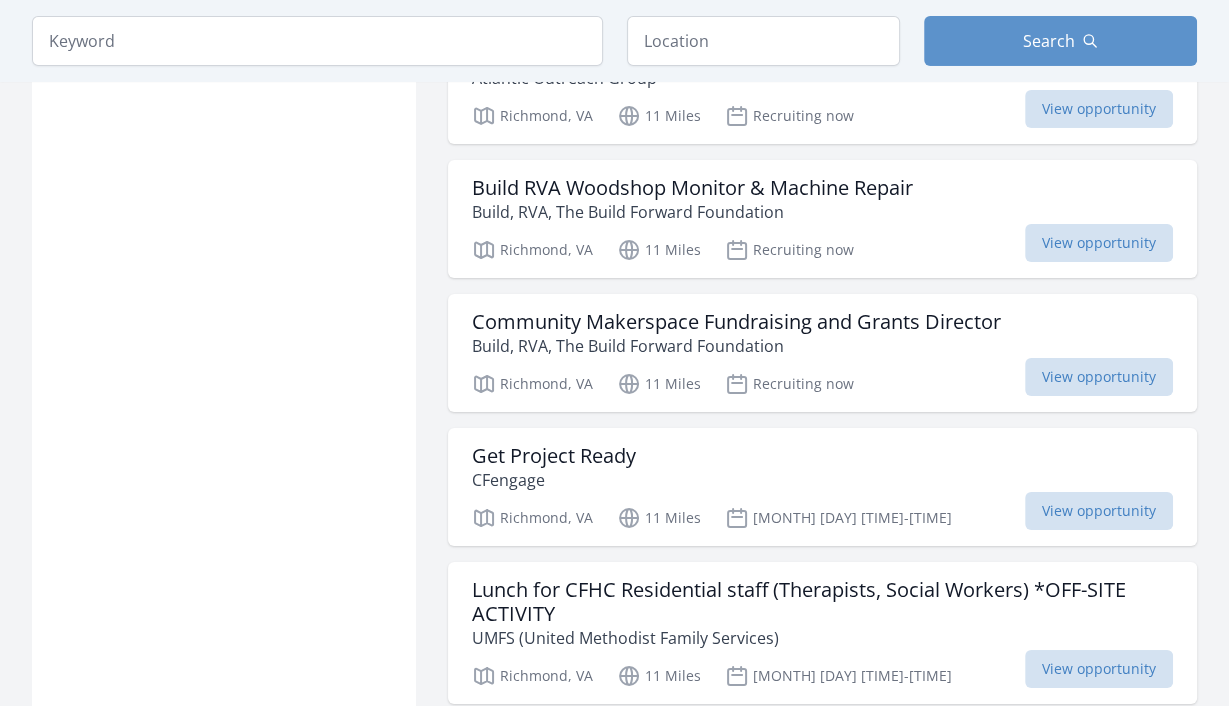 scroll, scrollTop: 5900, scrollLeft: 0, axis: vertical 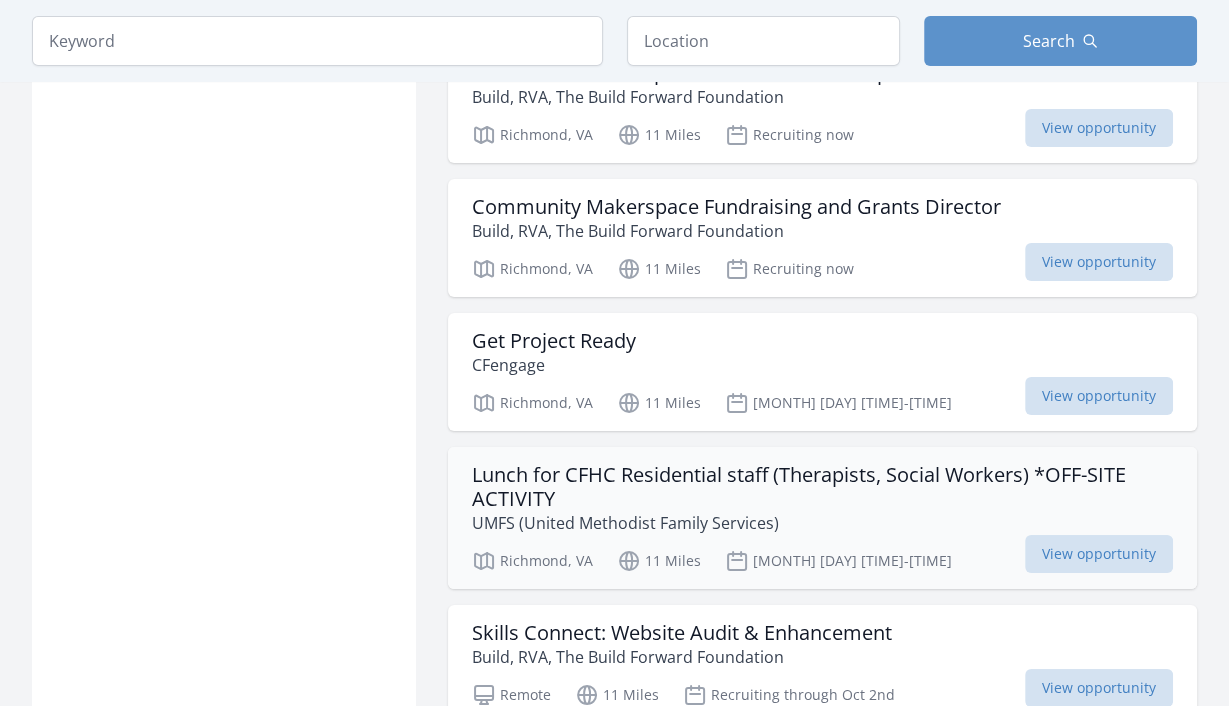 click on "Lunch for CFHC Residential staff (Therapists, Social Workers) *OFF-SITE ACTIVITY" at bounding box center [822, 487] 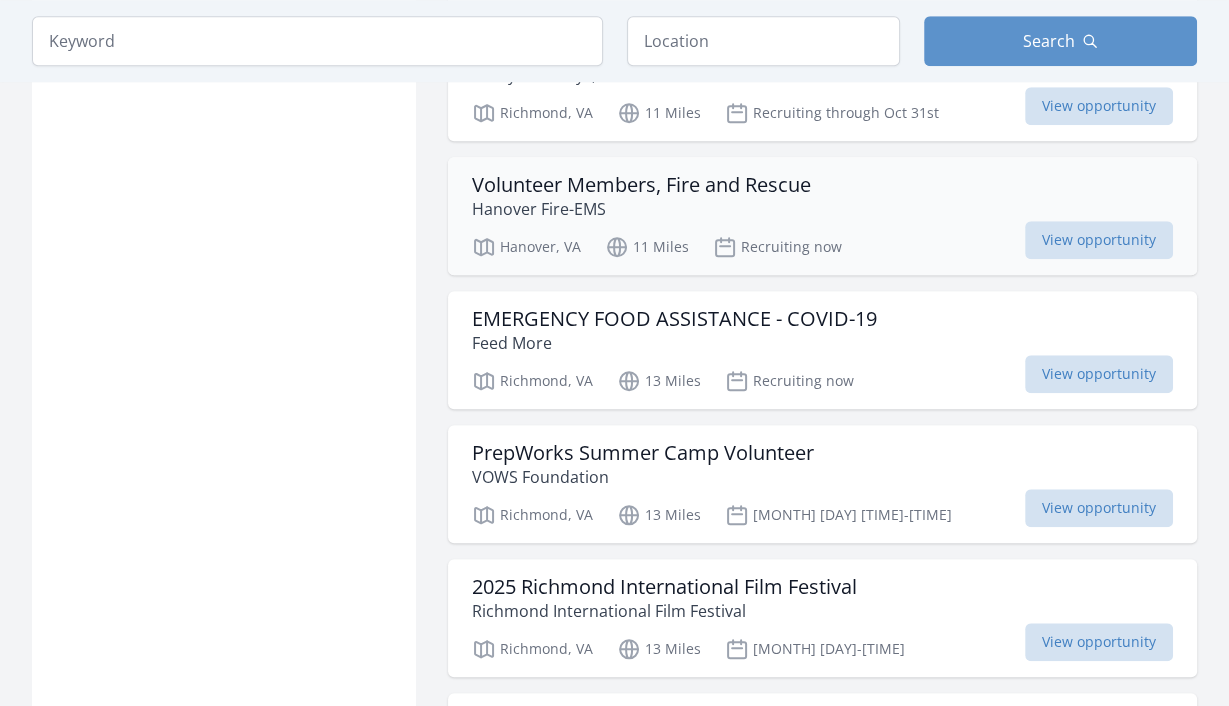 scroll, scrollTop: 7600, scrollLeft: 0, axis: vertical 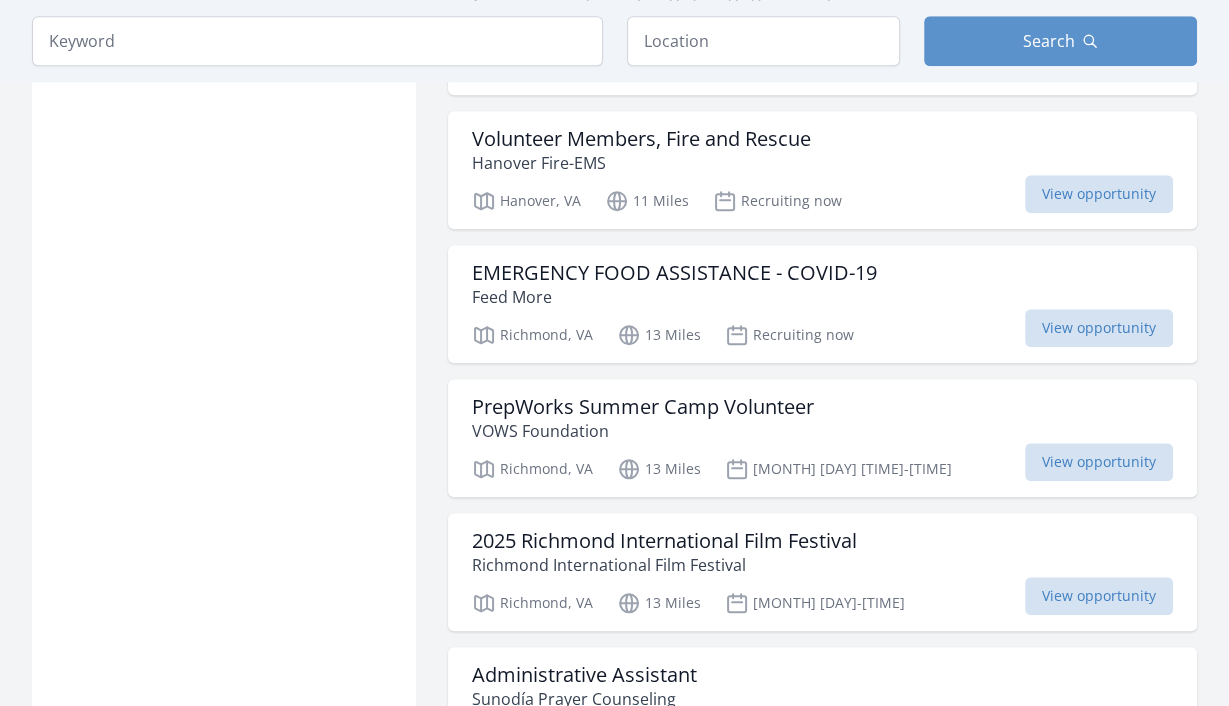click on "Active filters
Clear filters
In-Person or Remote:   Remote   In-Person   All
Commitment:   Ongoing   Event   AmeriCorps   All
Issue area   Community Strengthening   927   Education   809   Health & Wellness   741   Environment   451   Hunger   411   Arts & Culture   323   Seniors   249   Animals   237   Children & Youth   222   Technology   222   Disaster Response & Recovery   199   Public Safety   199   Sports & Recreation   149   Disabilities   105   Veterans & Military Families   92   Homelessness   89   Civil Rights   67   Literacy   59   Poverty   58   COVID-19   52   Job Training & Employment   44   Family Services   35     32" at bounding box center [224, -3281] 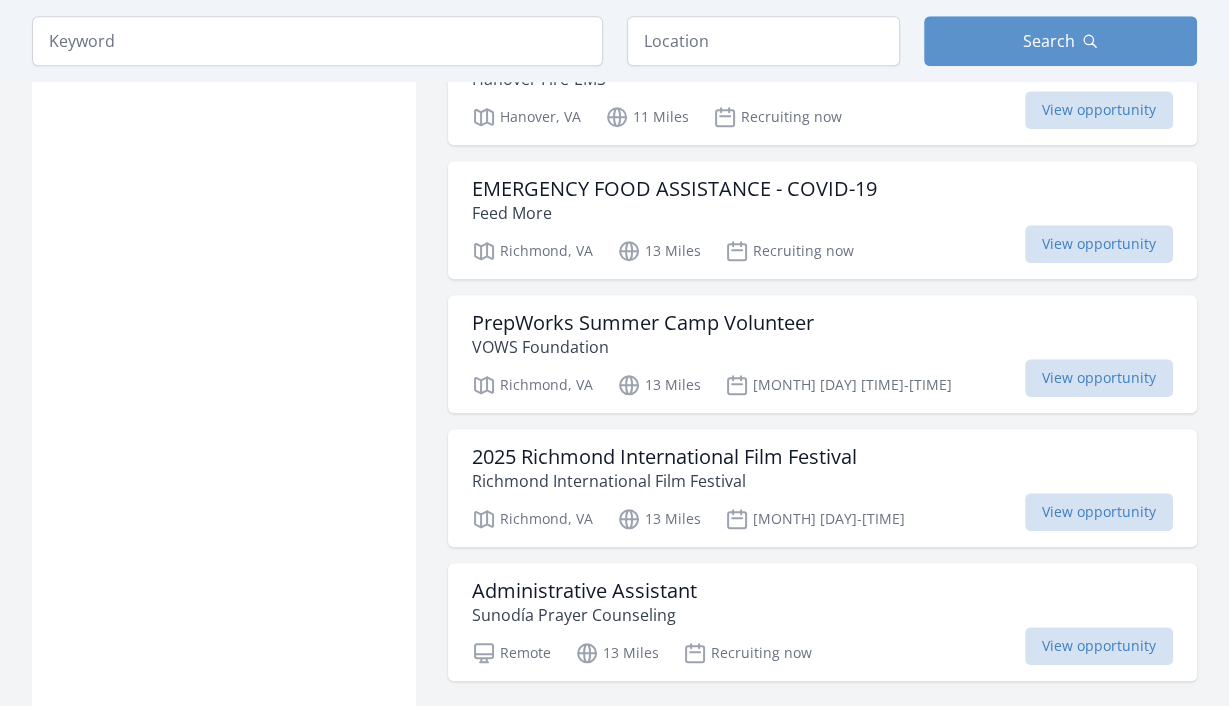 scroll, scrollTop: 7900, scrollLeft: 0, axis: vertical 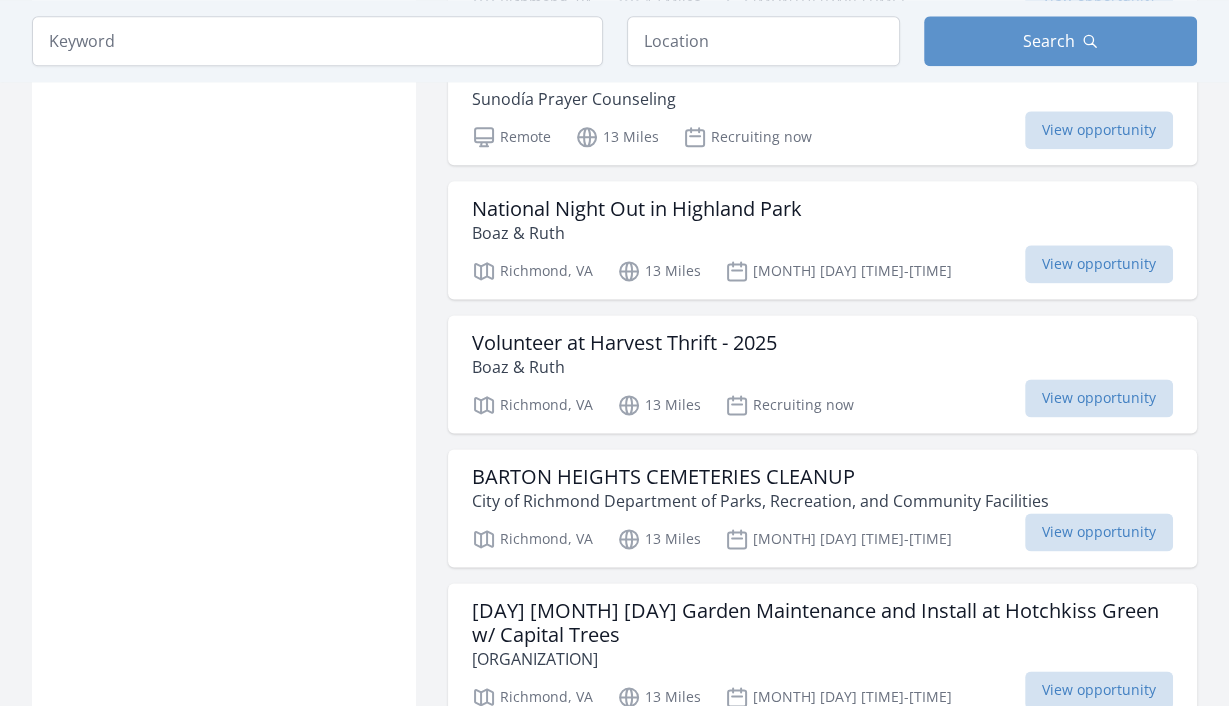 click on "Active filters
Clear filters
In-Person or Remote:   Remote   In-Person   All
Commitment:   Ongoing   Event   AmeriCorps   All
Issue area   Community Strengthening   927   Education   809   Health & Wellness   741   Environment   451   Hunger   411   Arts & Culture   323   Seniors   249   Animals   237   Children & Youth   222   Technology   222   Disaster Response & Recovery   199   Public Safety   199   Sports & Recreation   149   Disabilities   105   Veterans & Military Families   92   Homelessness   89   Civil Rights   67   Literacy   59   Poverty   58   COVID-19   52   Job Training & Employment   44   Family Services   35     32" at bounding box center (224, -2529) 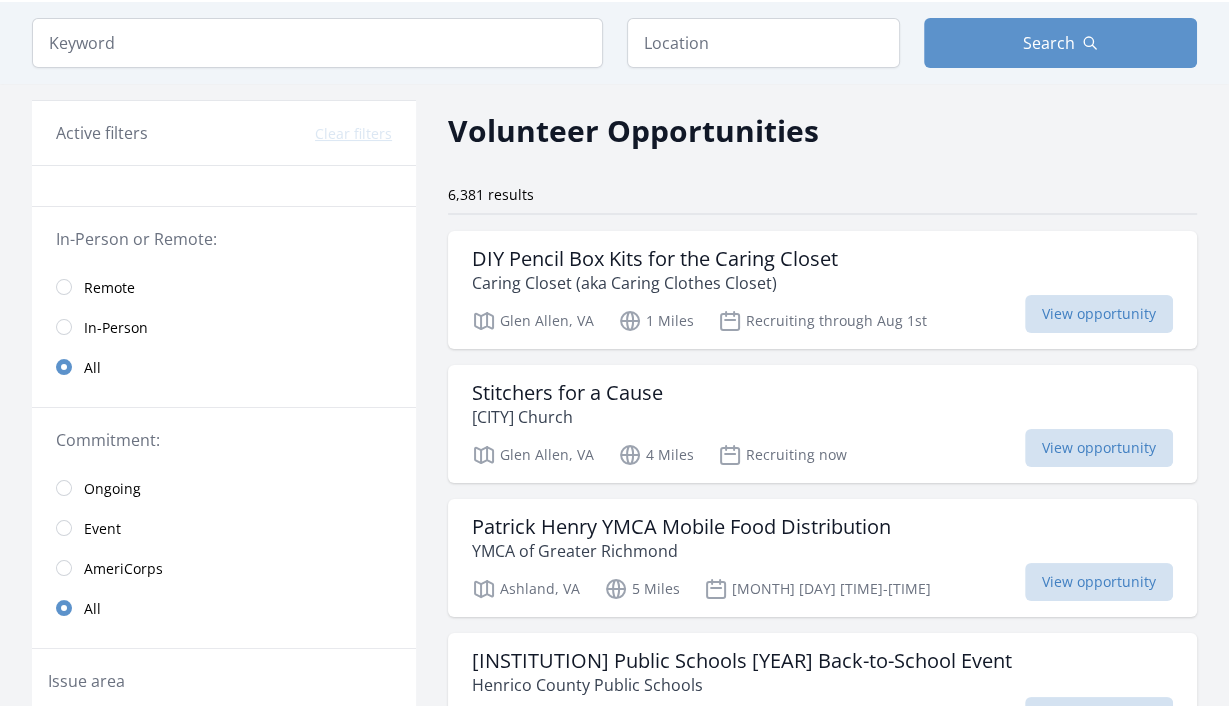 scroll, scrollTop: 0, scrollLeft: 0, axis: both 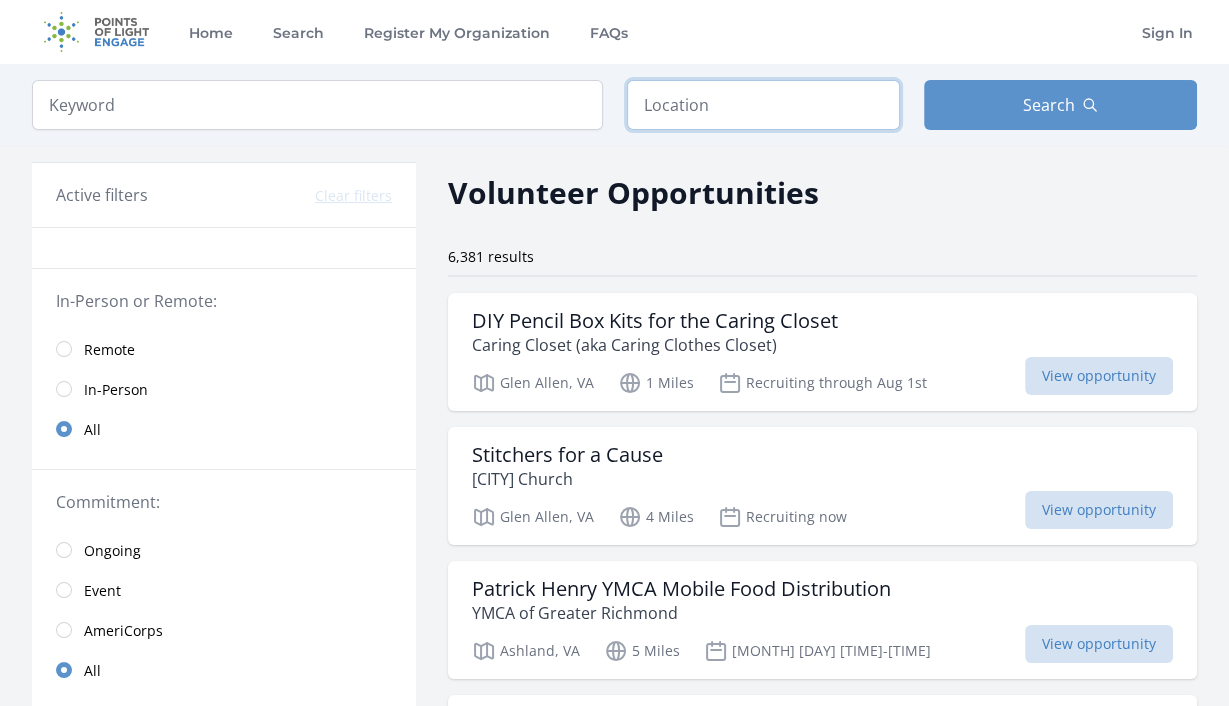 click at bounding box center (763, 105) 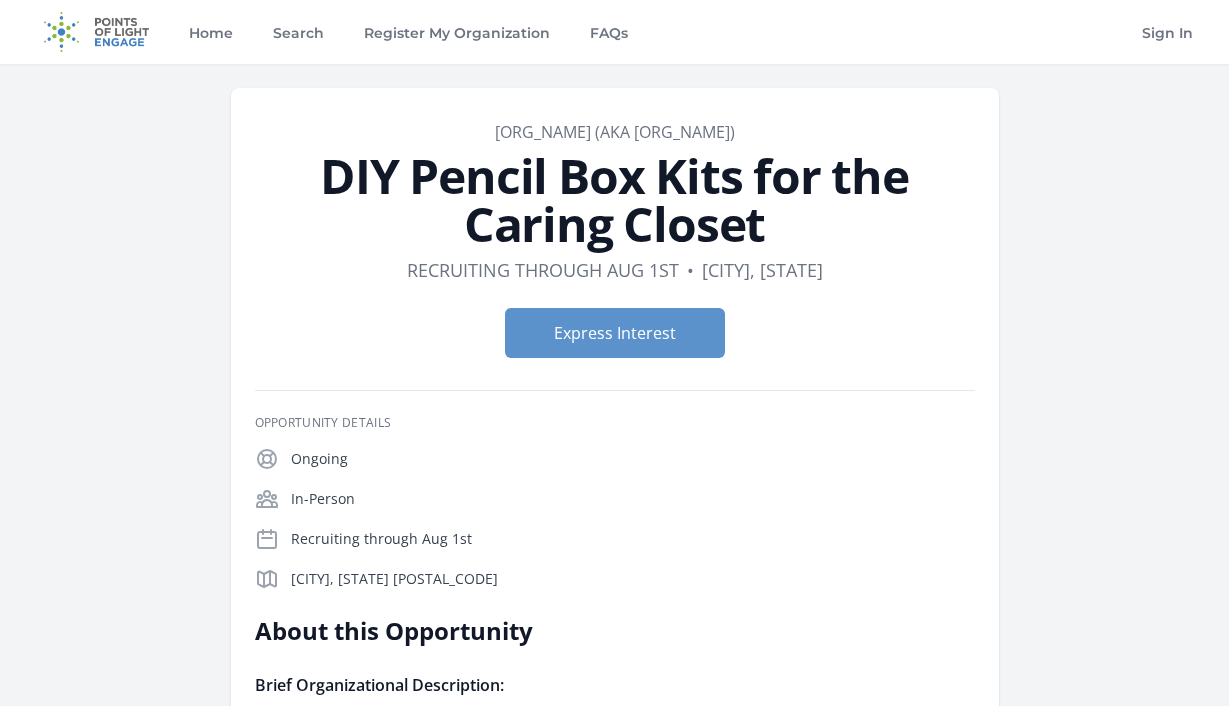scroll, scrollTop: 0, scrollLeft: 0, axis: both 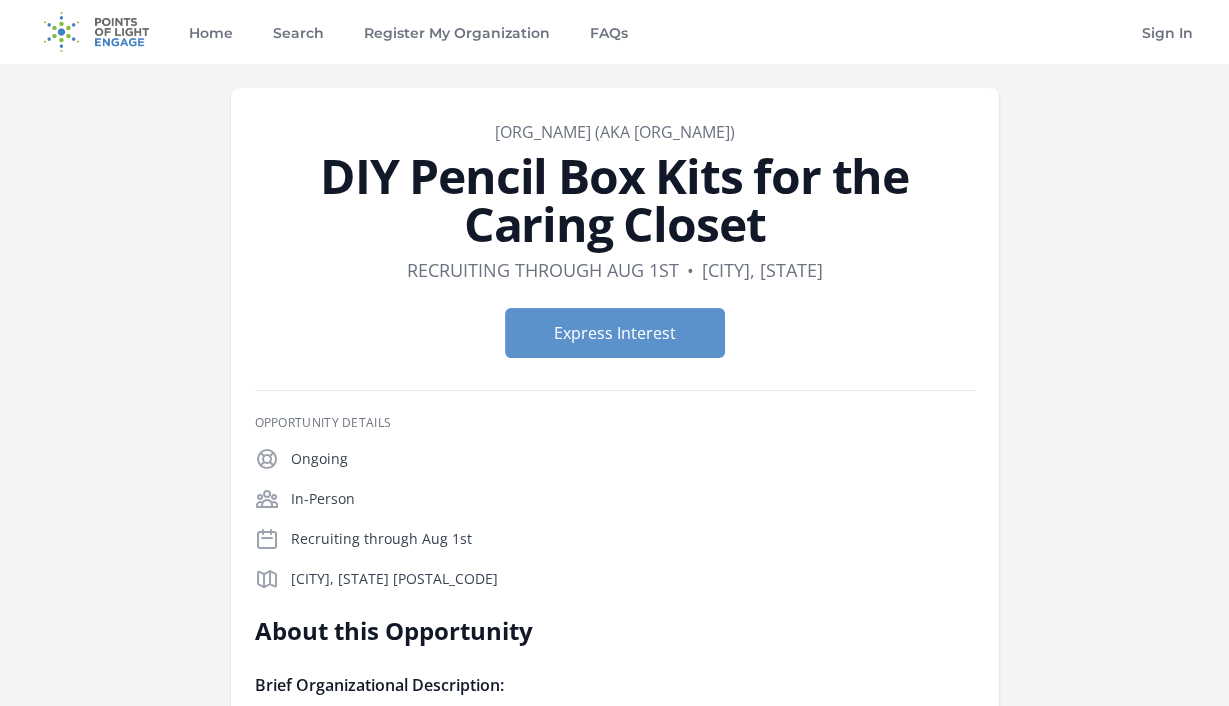 click on "Organization
[ORG_NAME] (aka [ORG_NAME])
[PRODUCT_NAME] for the [ORG_NAME]
Duration
Recruiting through Aug 1st
•
Location
[CITY], [STATE]
Express Interest" at bounding box center [614, 1036] 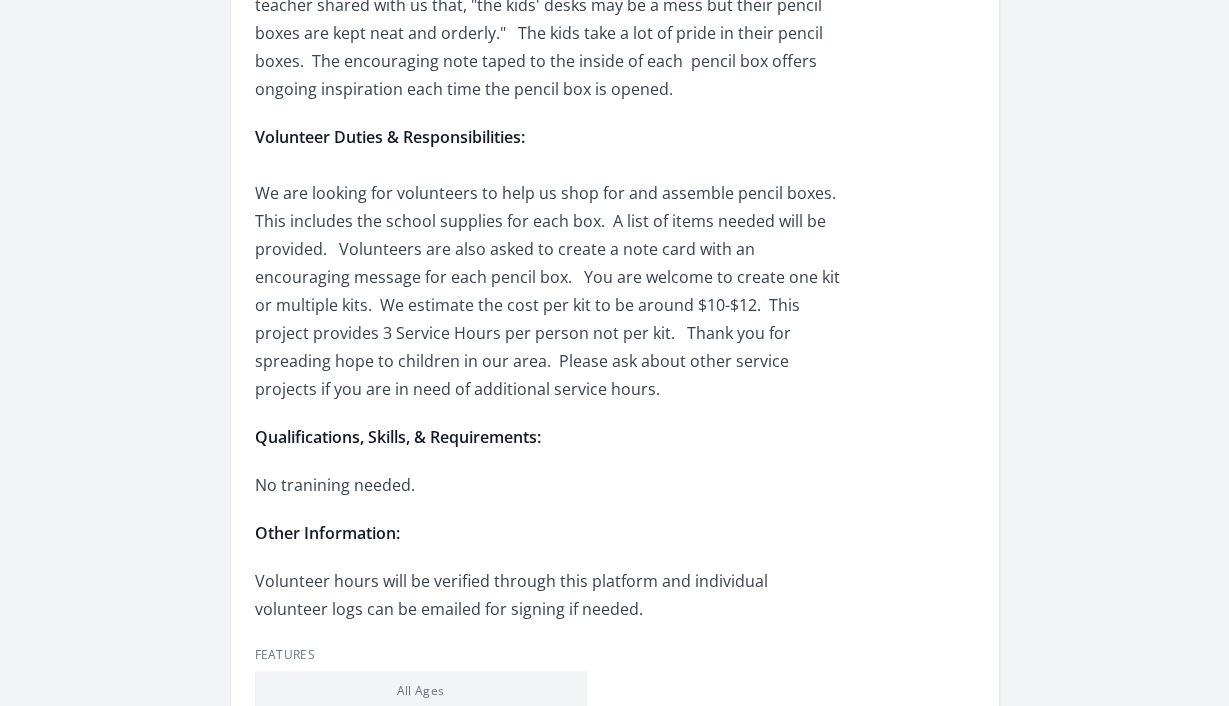 scroll, scrollTop: 1100, scrollLeft: 0, axis: vertical 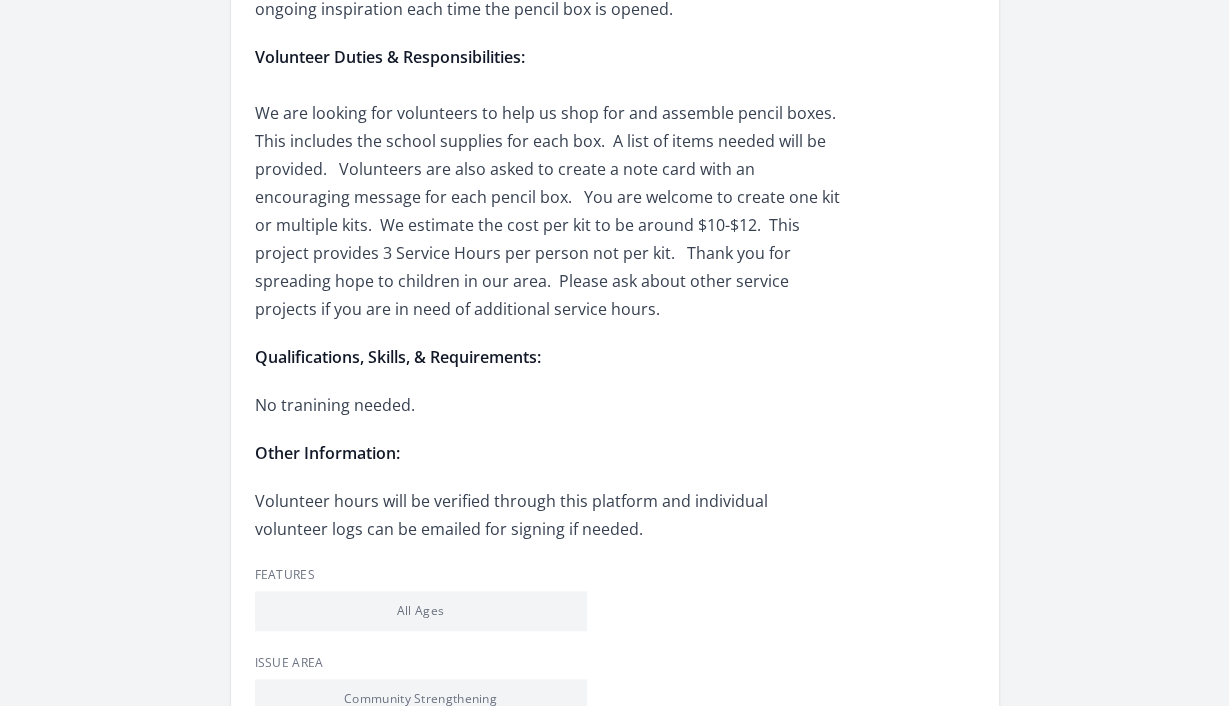 drag, startPoint x: 506, startPoint y: 496, endPoint x: 560, endPoint y: 486, distance: 54.91812 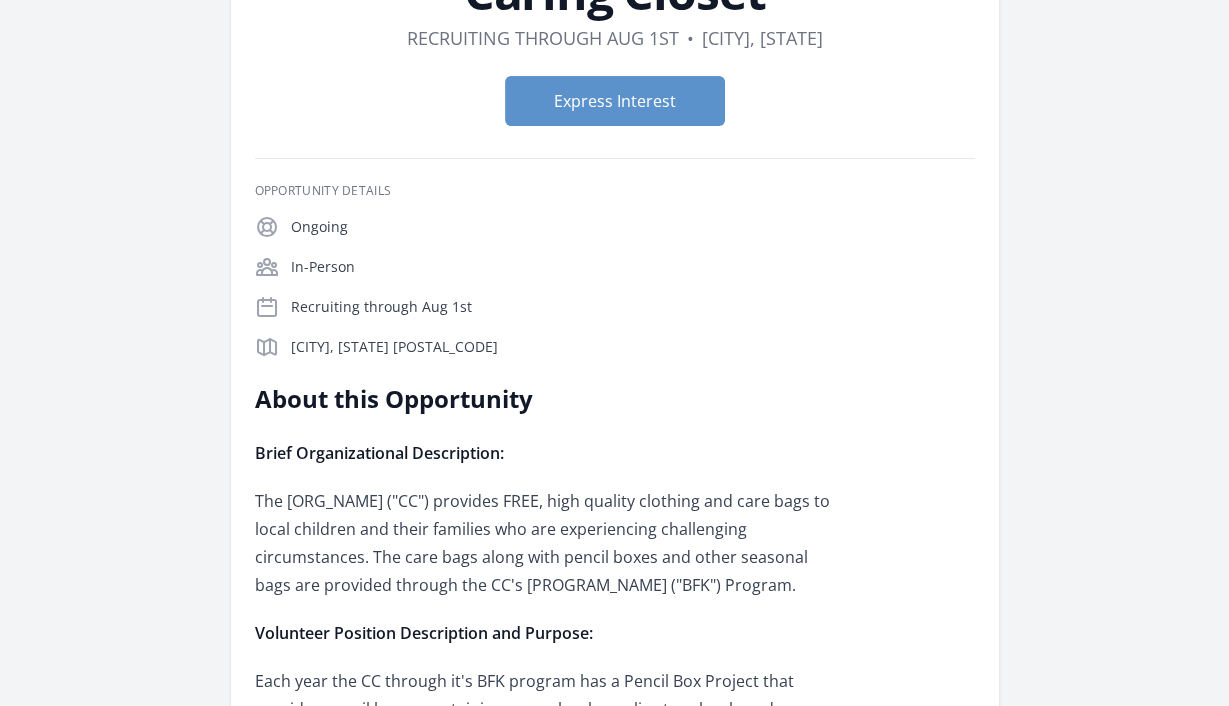 scroll, scrollTop: 200, scrollLeft: 0, axis: vertical 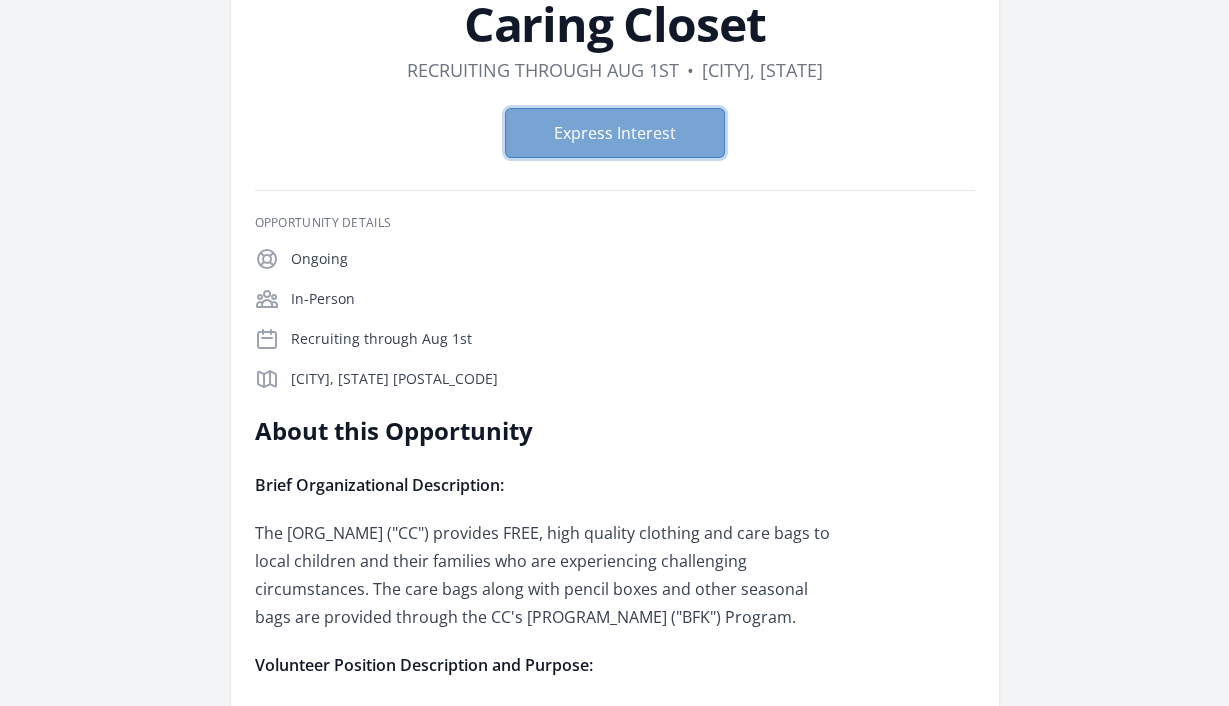 click on "Express Interest" at bounding box center (615, 133) 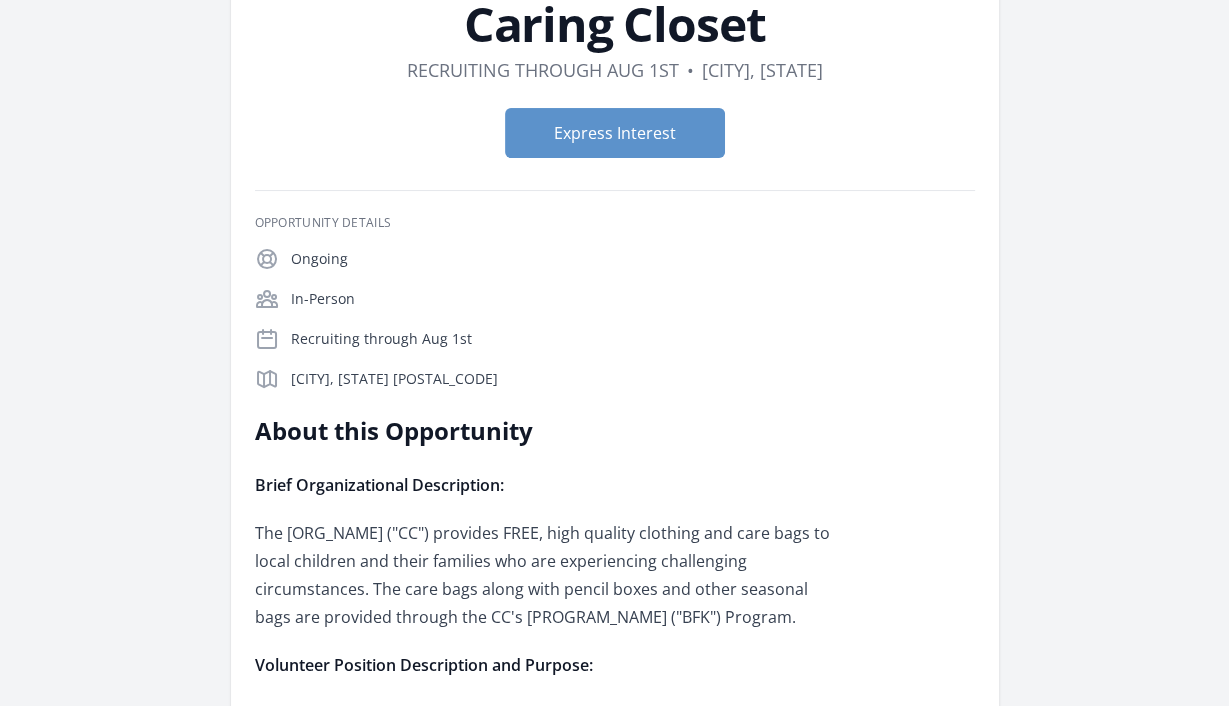 click on "Organization
Caring Closet (aka Caring Clothes Closet)
DIY Pencil Box Kits for the Caring Closet
Duration
Recruiting through Aug 1st
•
Location
Glen Allen, VA
Express Interest" at bounding box center [614, 836] 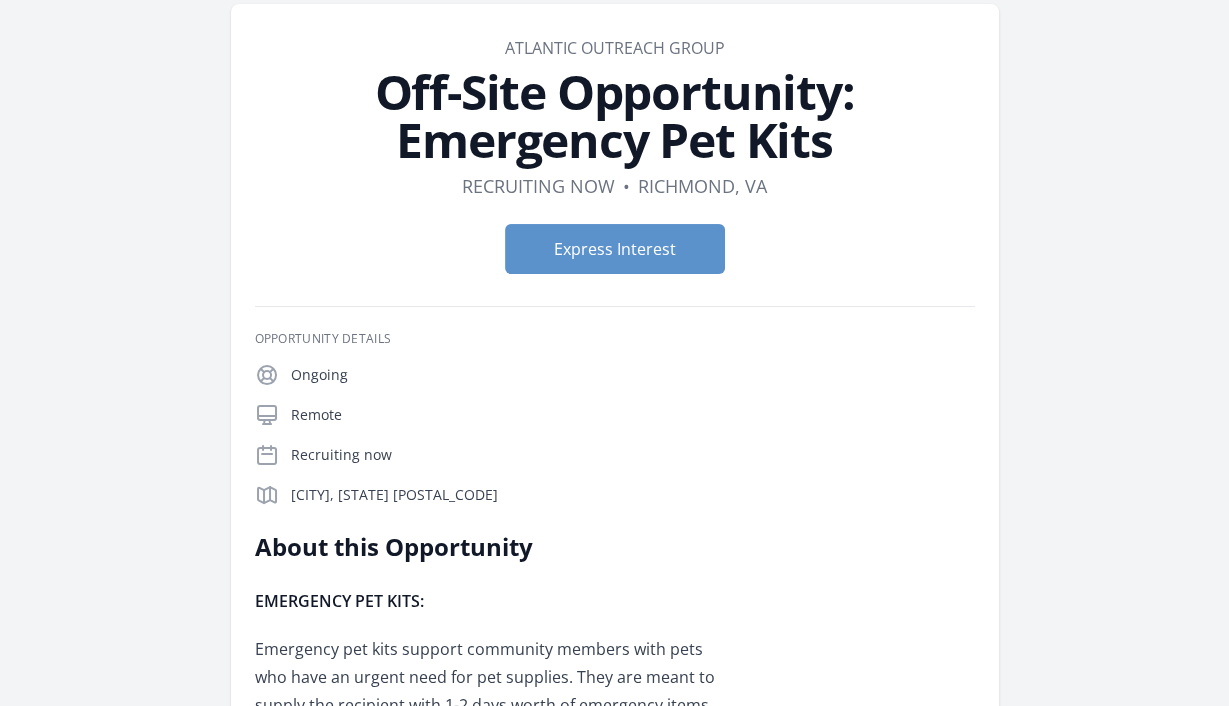 scroll, scrollTop: 0, scrollLeft: 0, axis: both 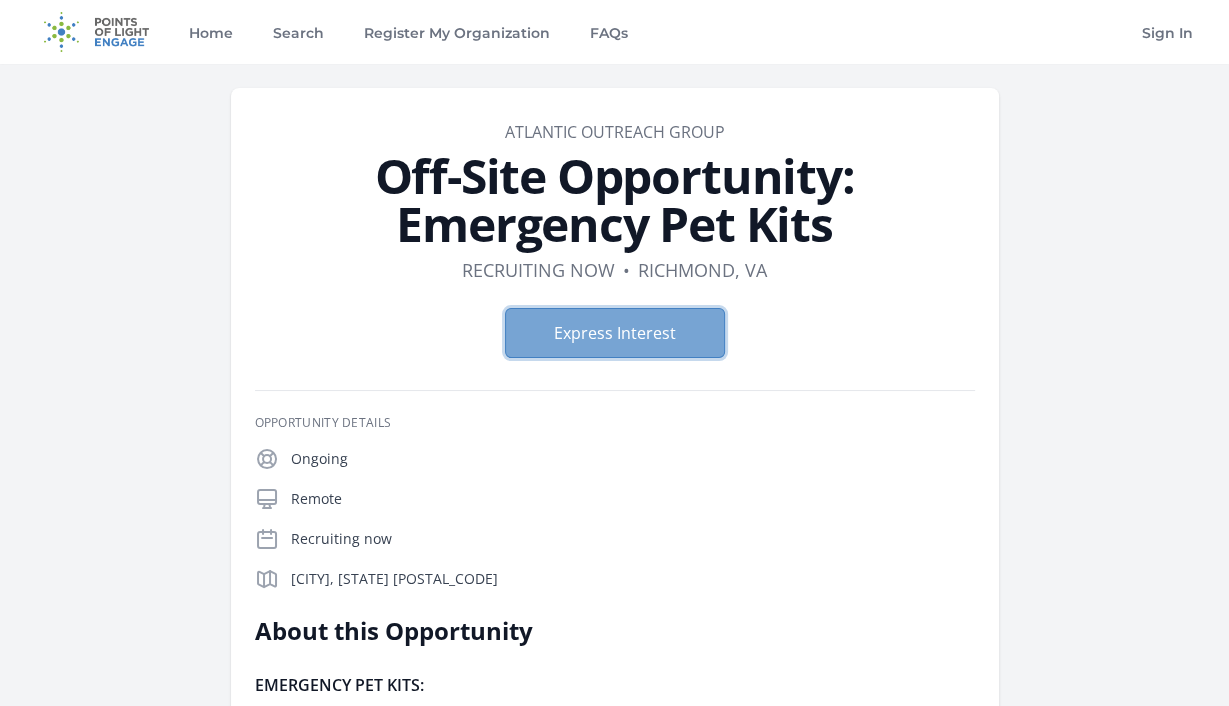 click on "Express Interest" at bounding box center [615, 333] 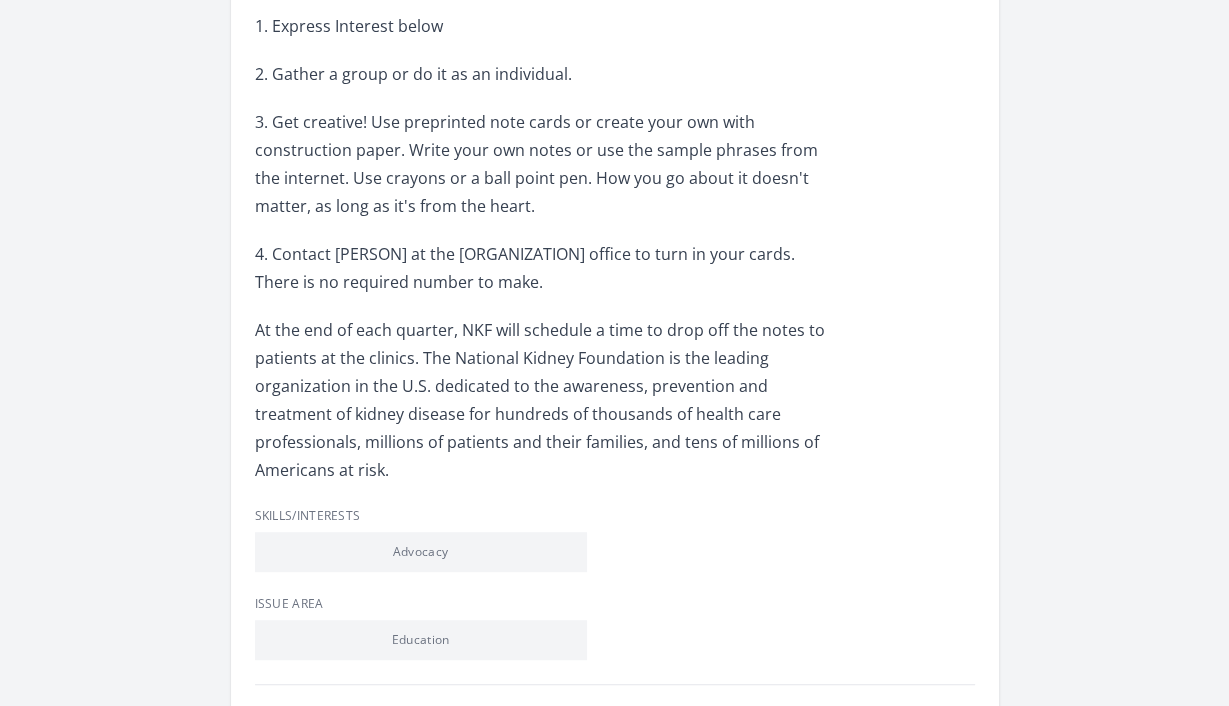 scroll, scrollTop: 800, scrollLeft: 0, axis: vertical 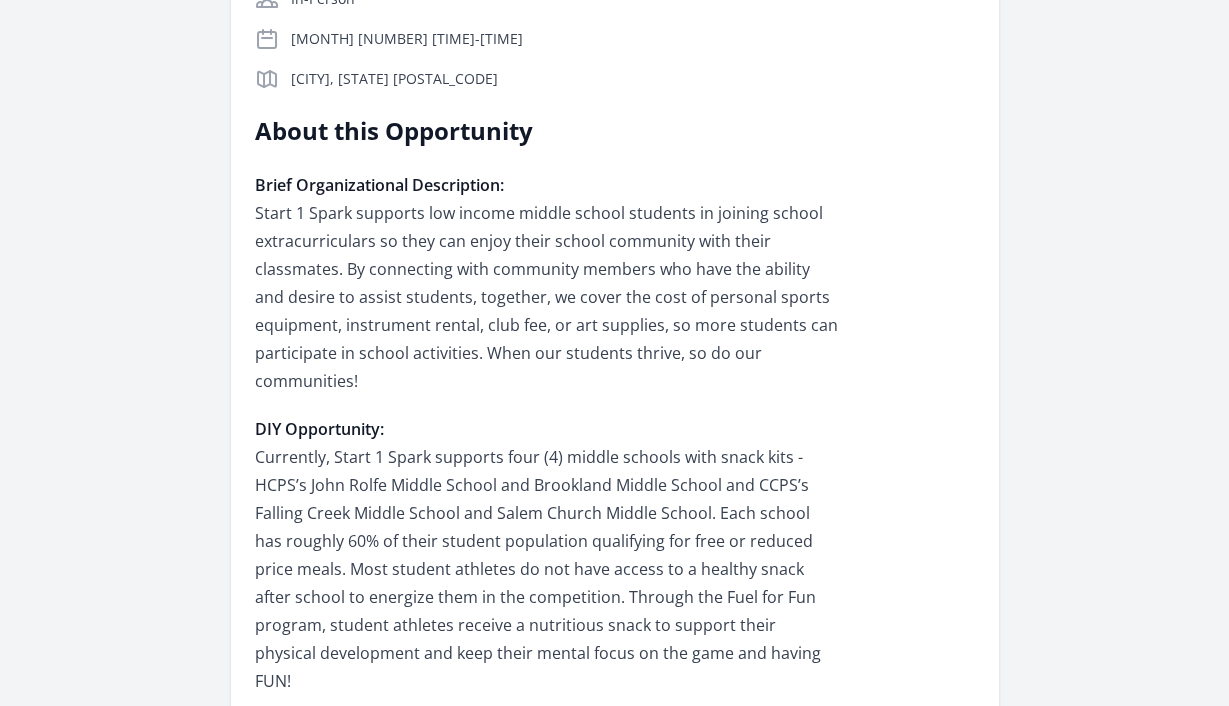 click on "Organization
Start 1 Spark
DIY Snack Kits for Student Athletes ([YEAR]-[YEAR])
Location
[CITY], [STATE]
Get More Info
Opportunity Details" at bounding box center [614, 995] 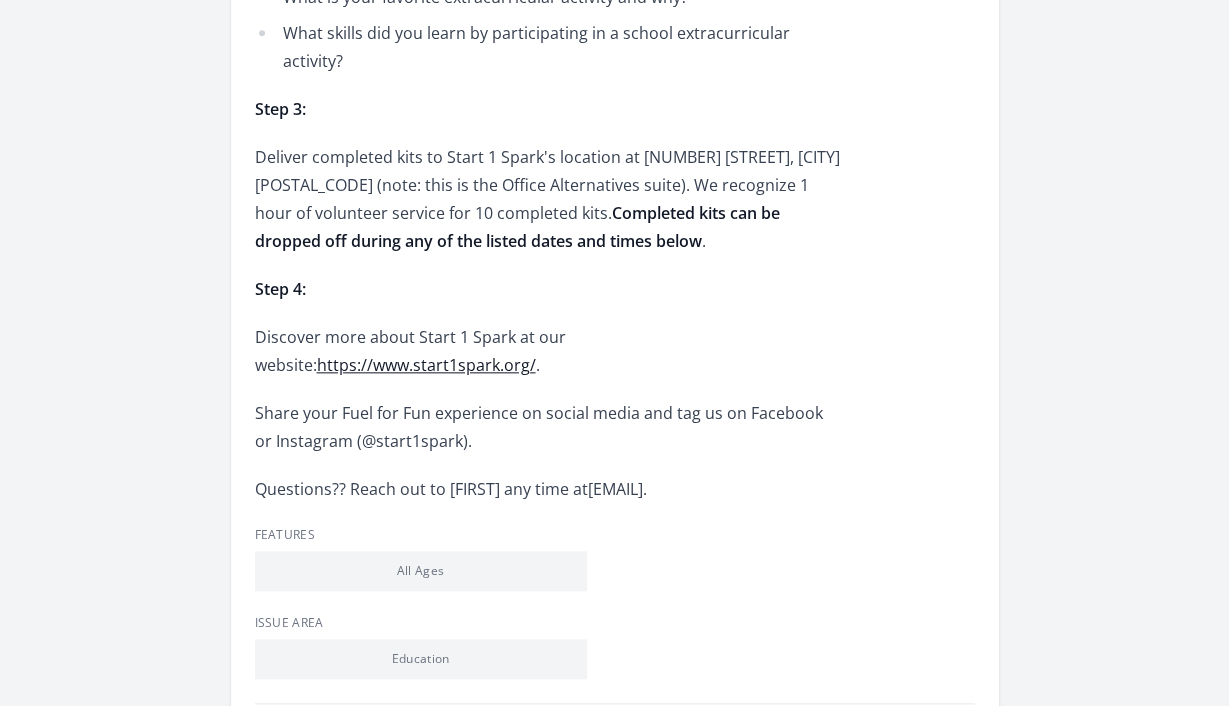 scroll, scrollTop: 1800, scrollLeft: 0, axis: vertical 